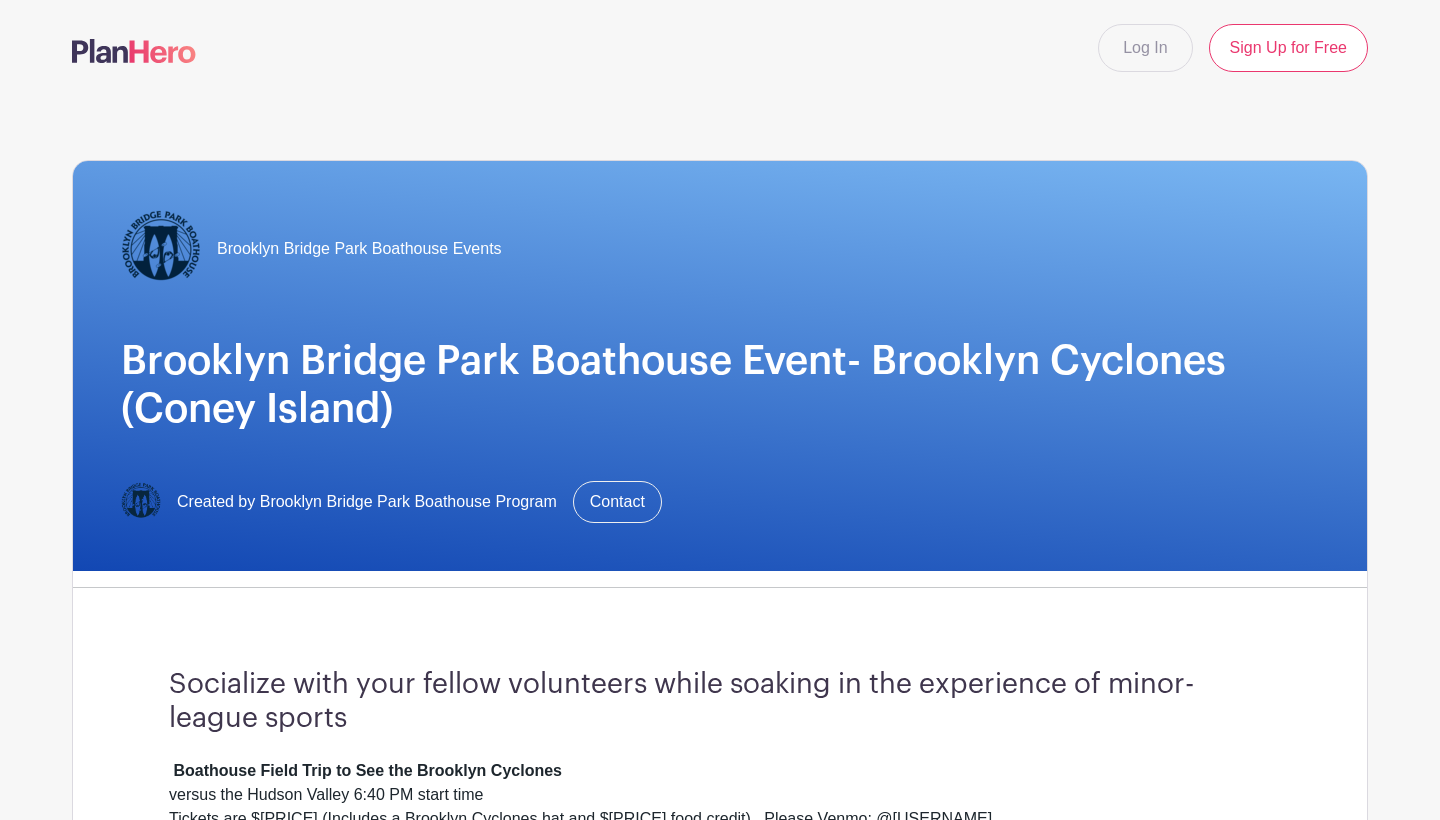 scroll, scrollTop: 0, scrollLeft: 0, axis: both 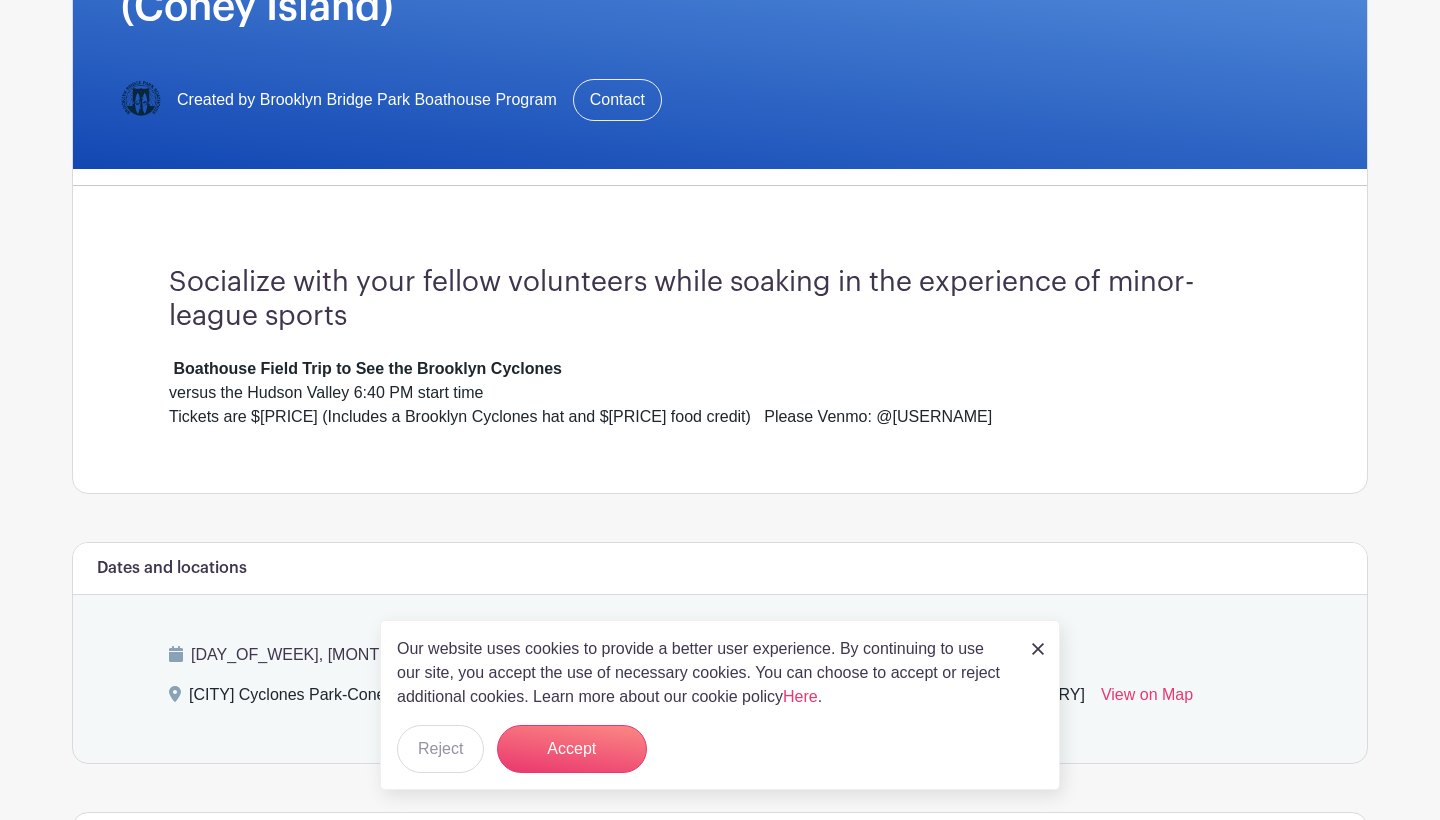click at bounding box center [1038, 649] 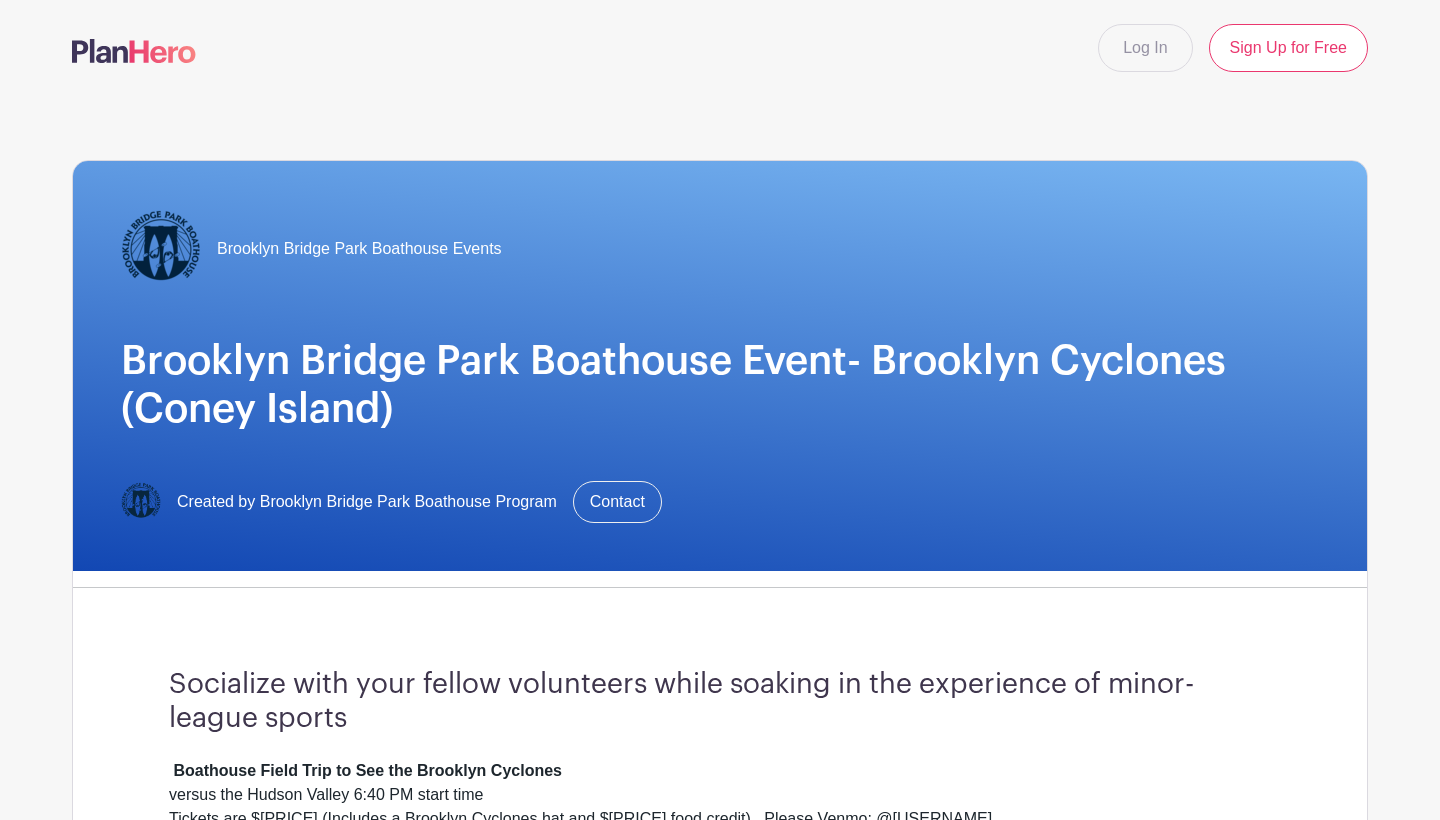 scroll, scrollTop: 0, scrollLeft: 0, axis: both 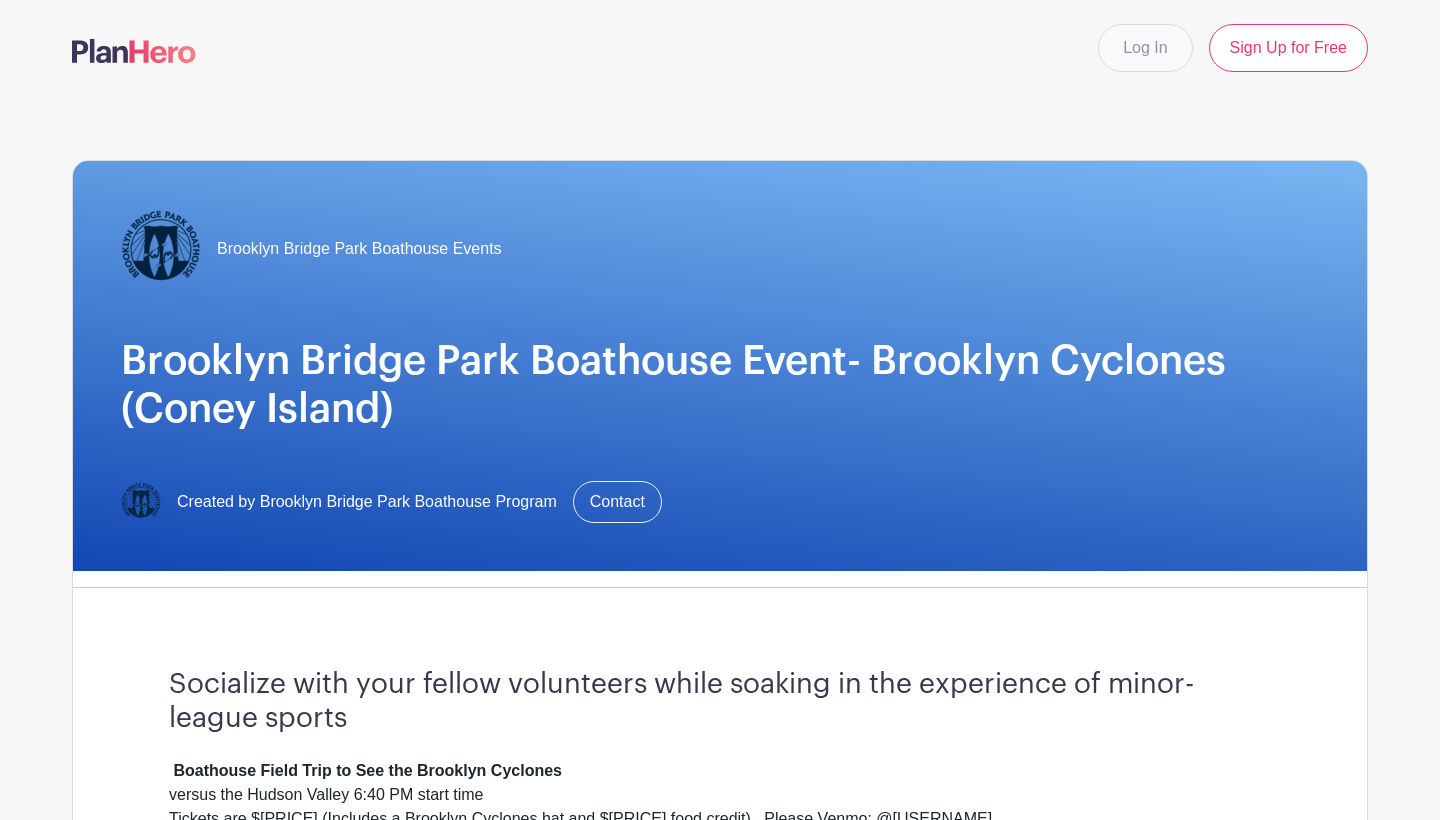 click on "Log In" at bounding box center [1145, 48] 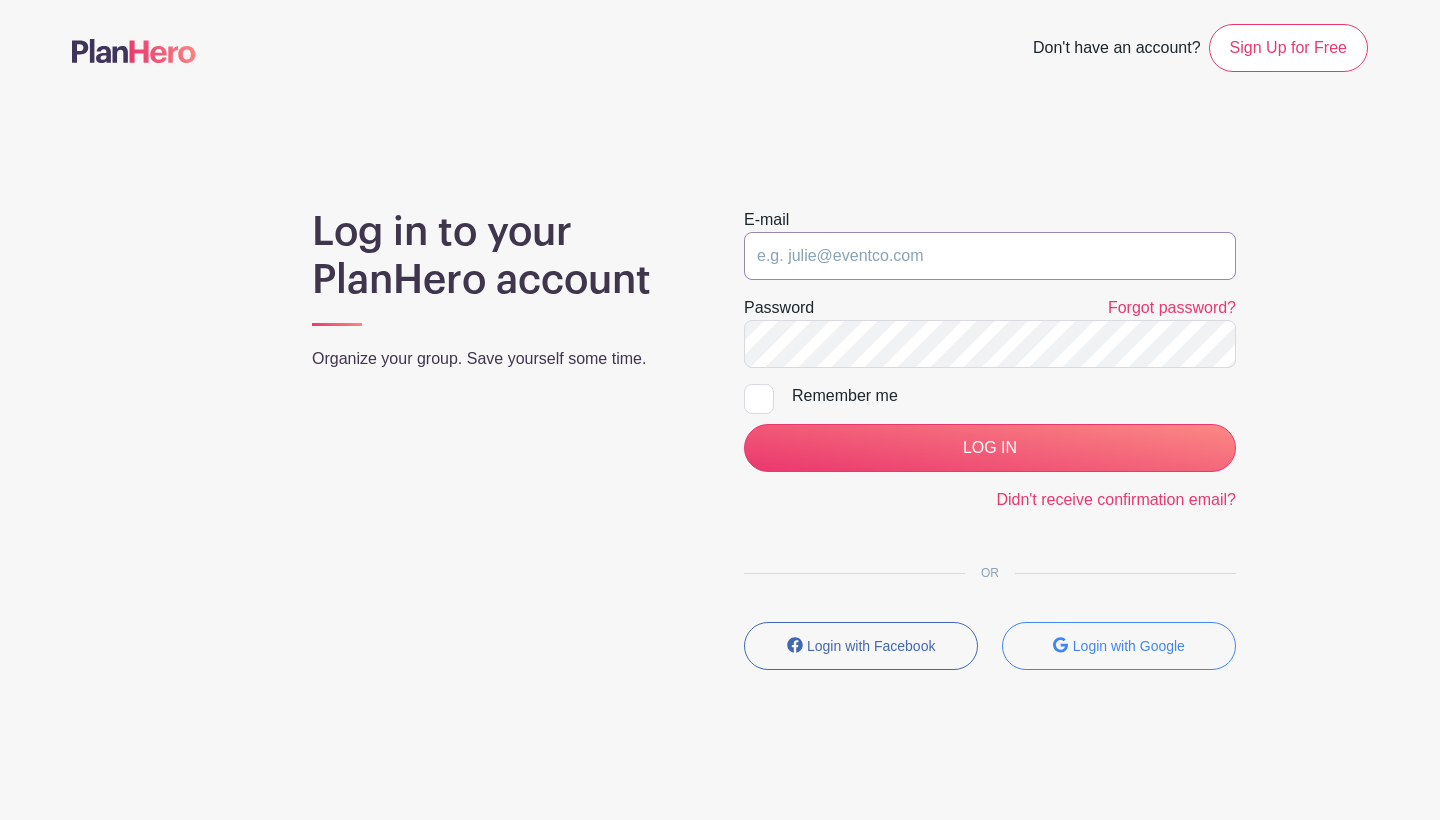 type on "[EMAIL]" 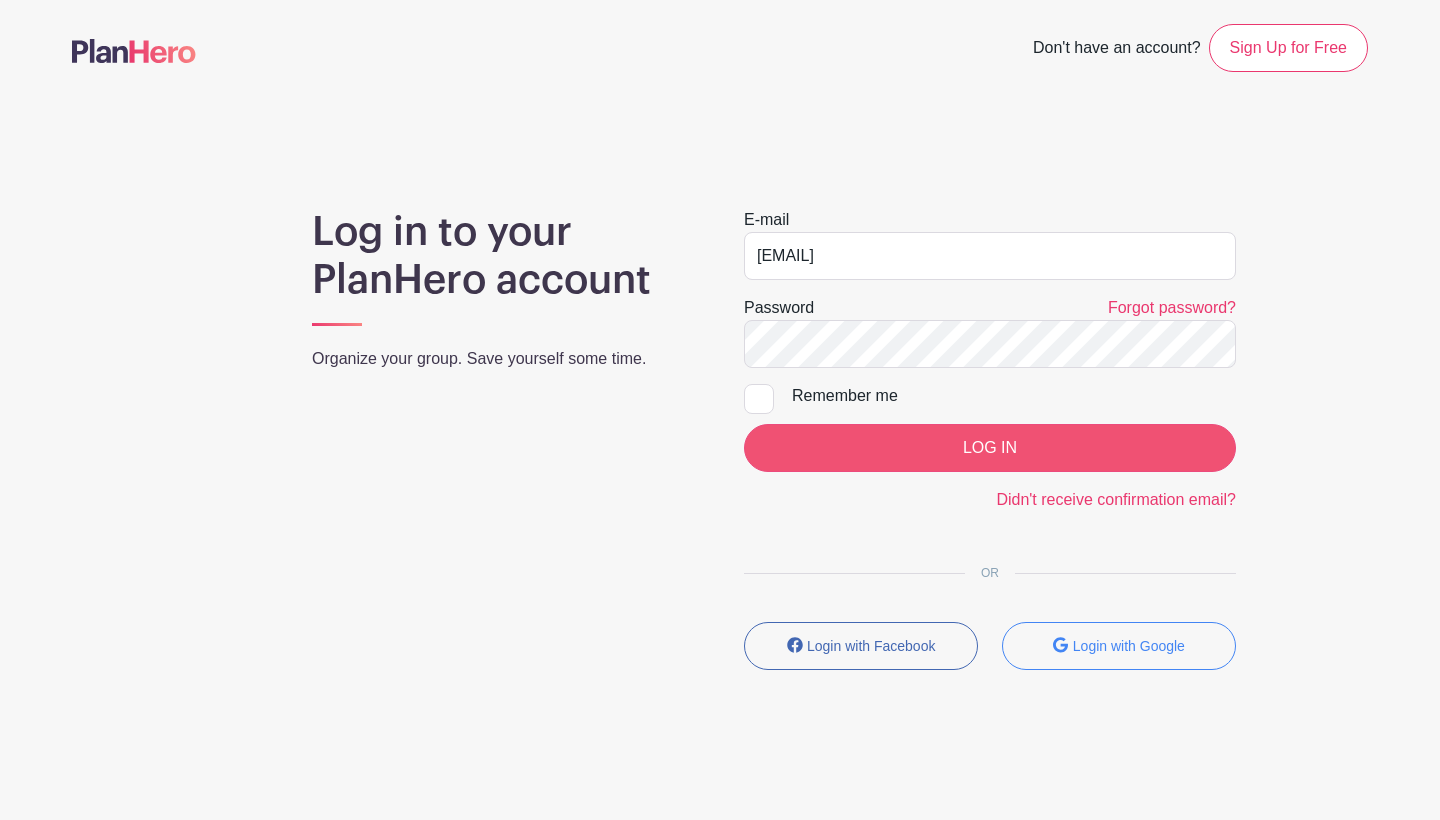 click on "LOG IN" at bounding box center [990, 448] 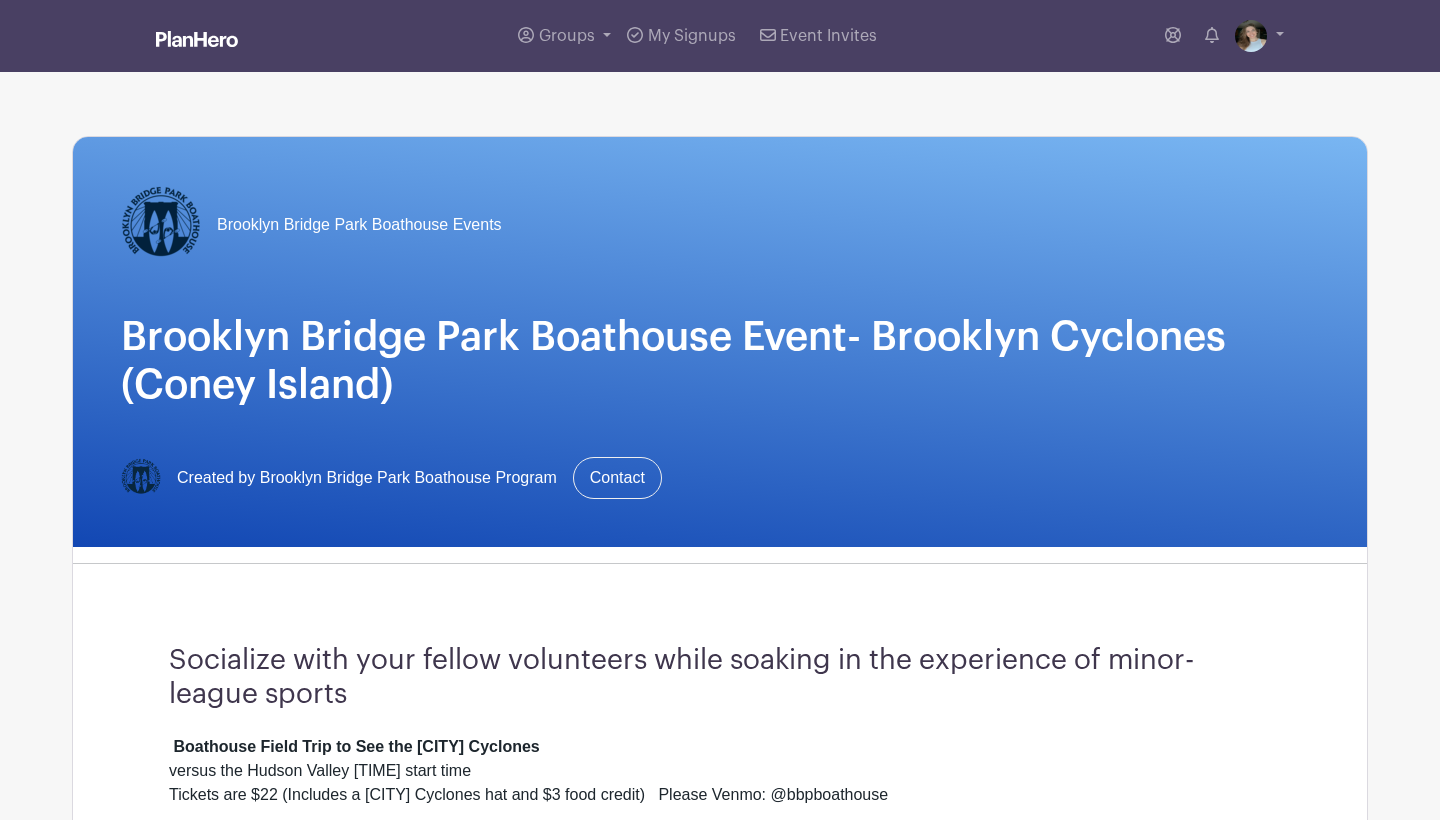 scroll, scrollTop: 0, scrollLeft: 0, axis: both 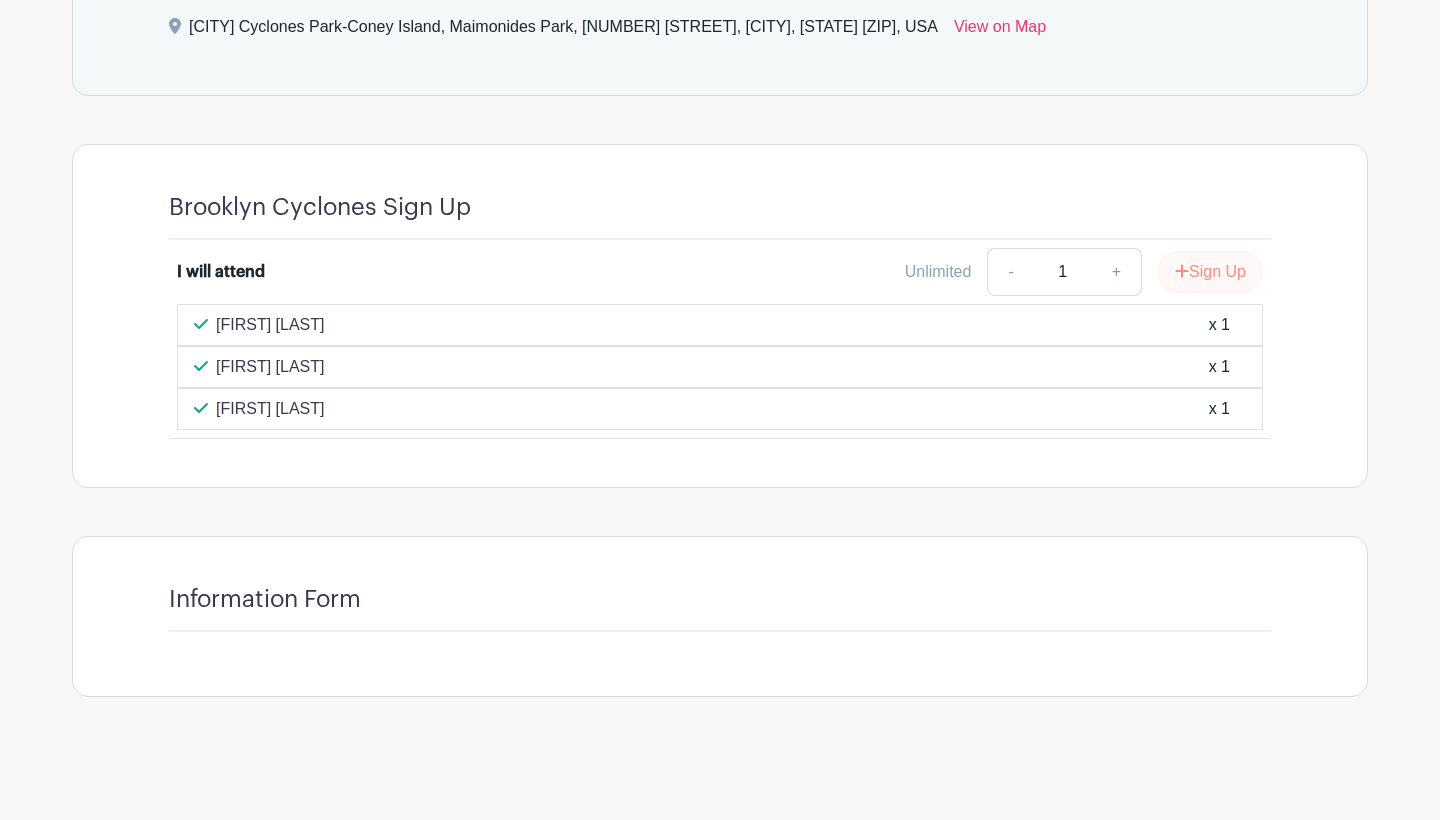 click on "Sign Up" at bounding box center [1210, 272] 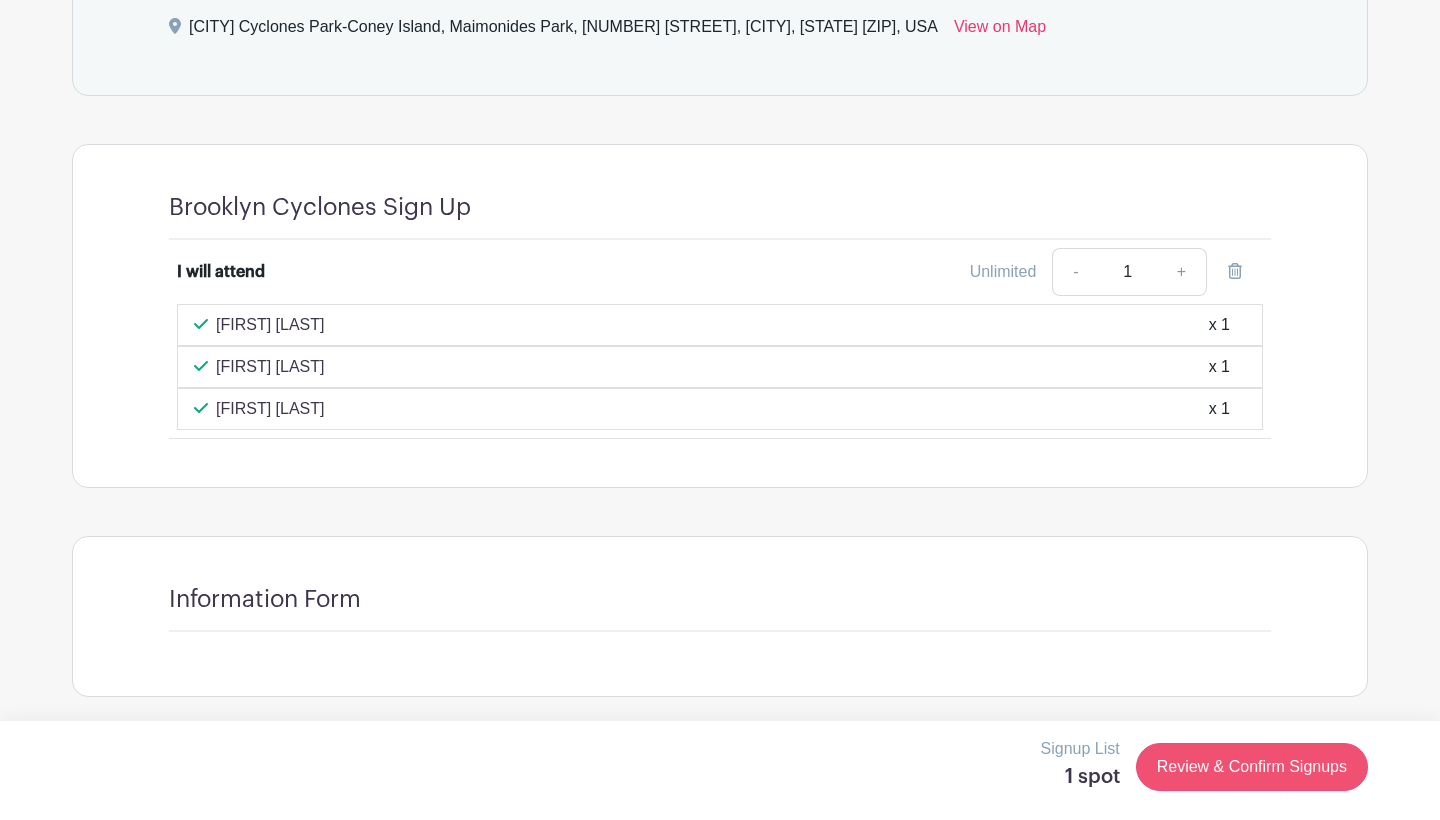 click on "Review & Confirm Signups" at bounding box center [1252, 767] 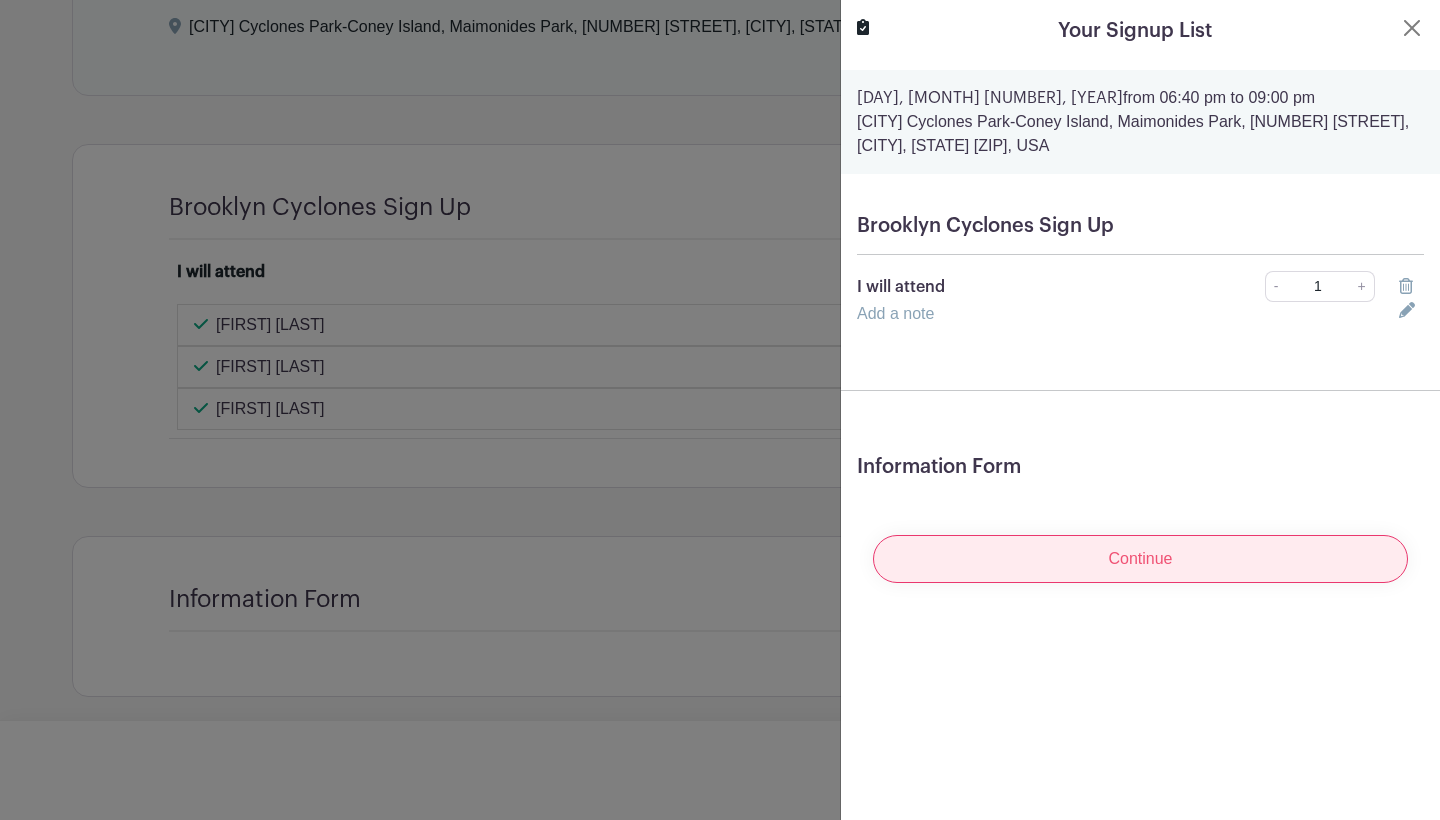 click on "Continue" at bounding box center [1140, 559] 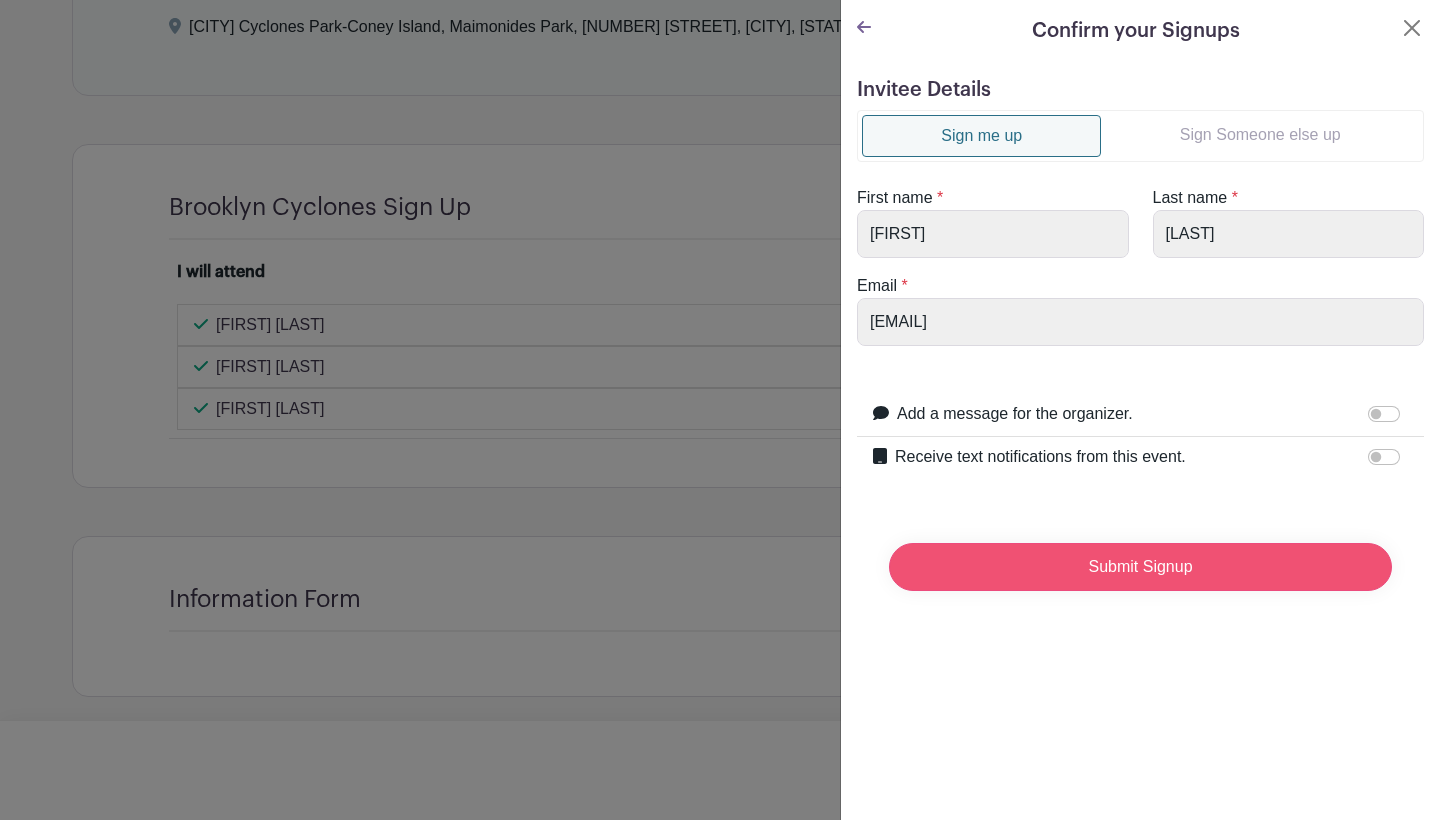 click on "Submit Signup" at bounding box center [1140, 567] 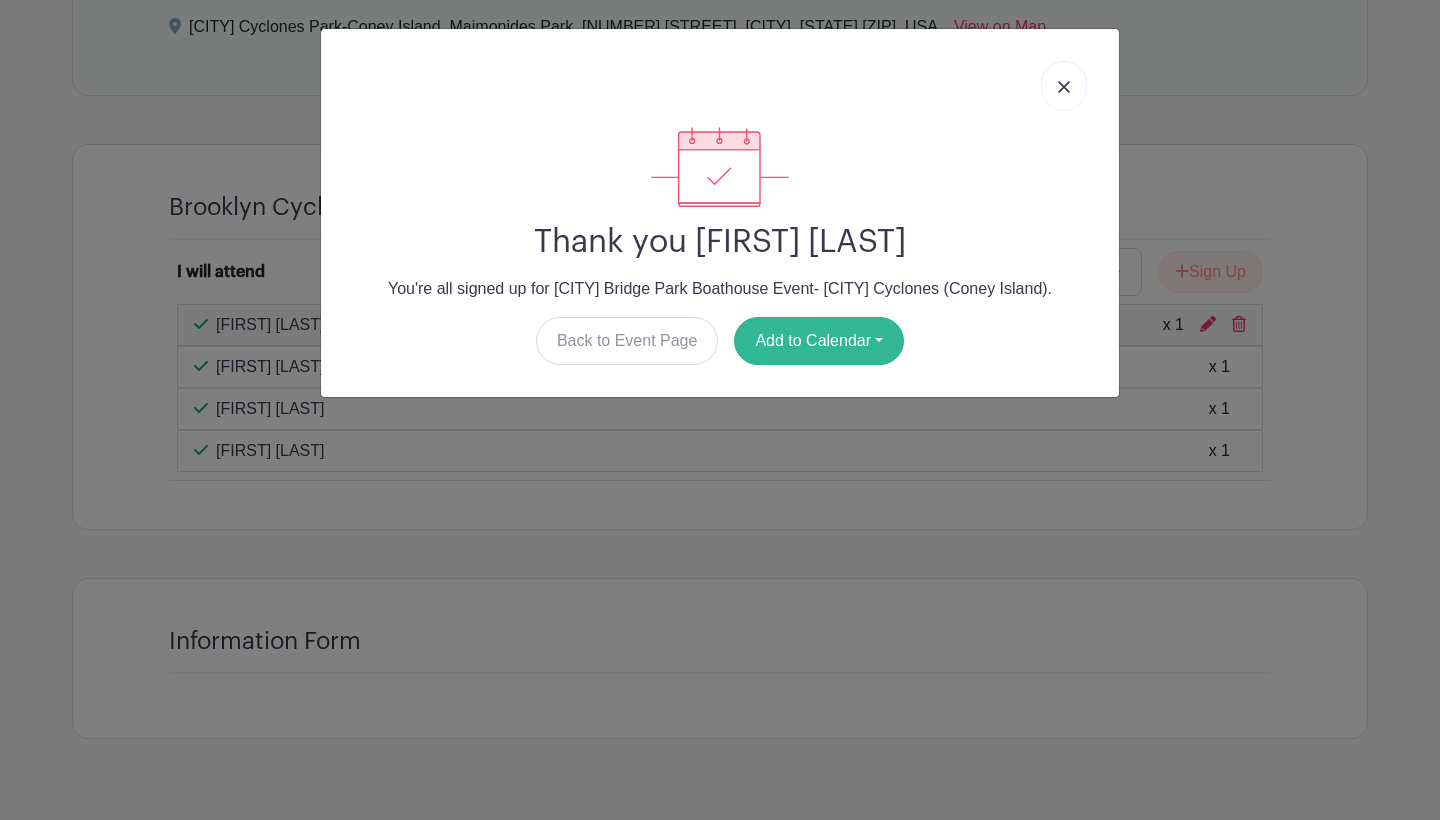 click on "Add to Calendar" at bounding box center (819, 341) 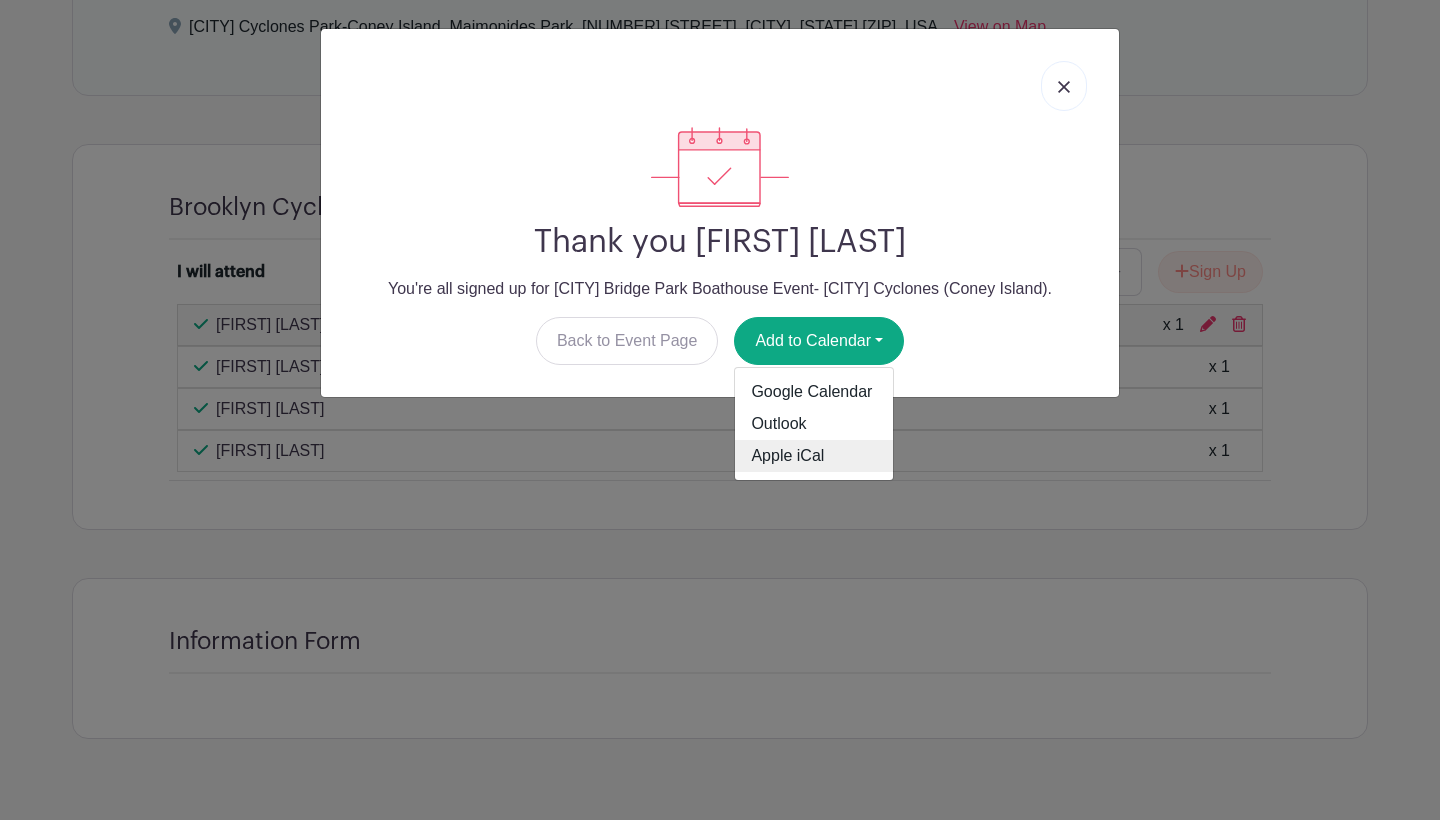 click on "Apple iCal" at bounding box center (814, 456) 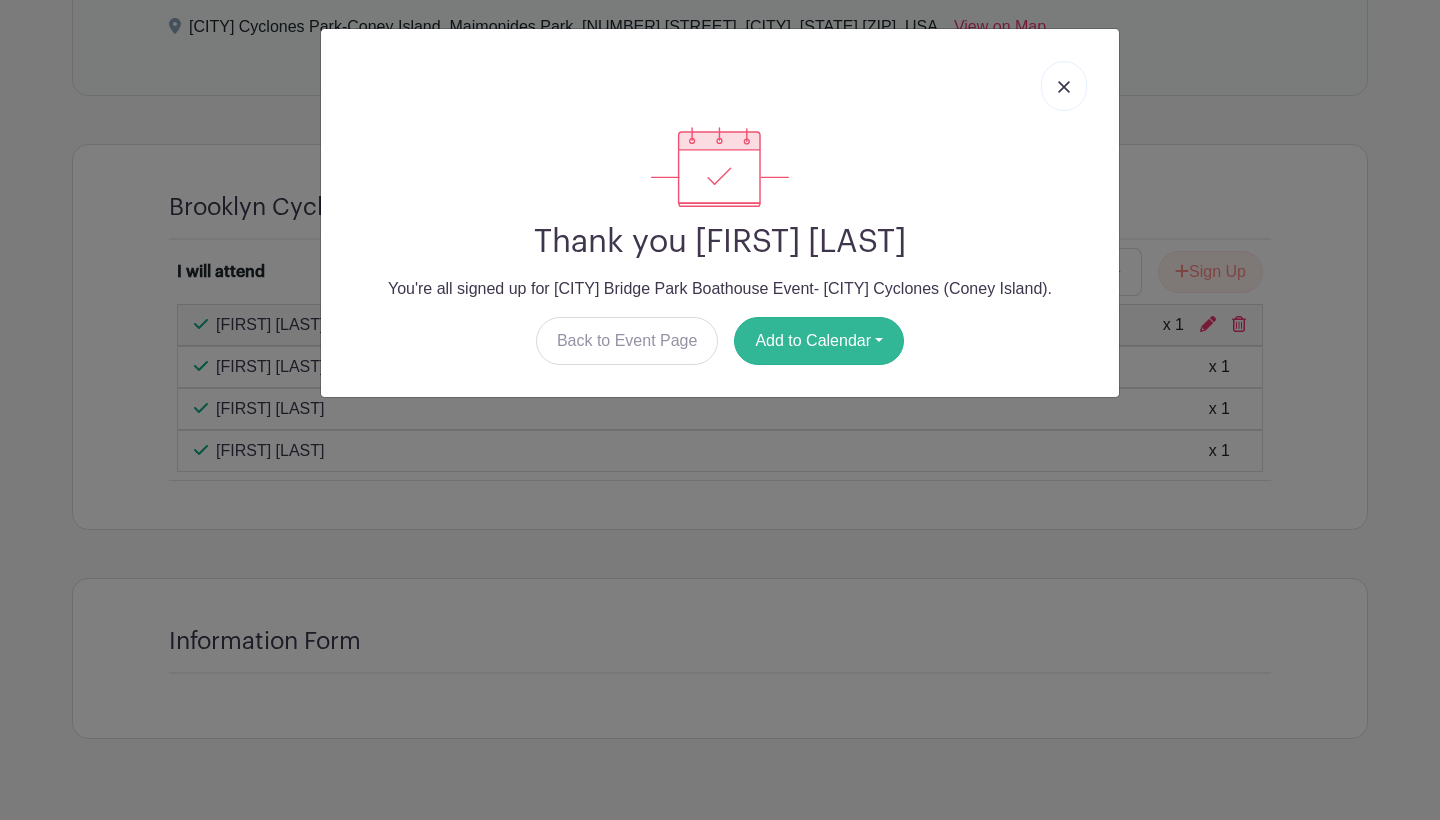 click on "Add to Calendar" at bounding box center (819, 341) 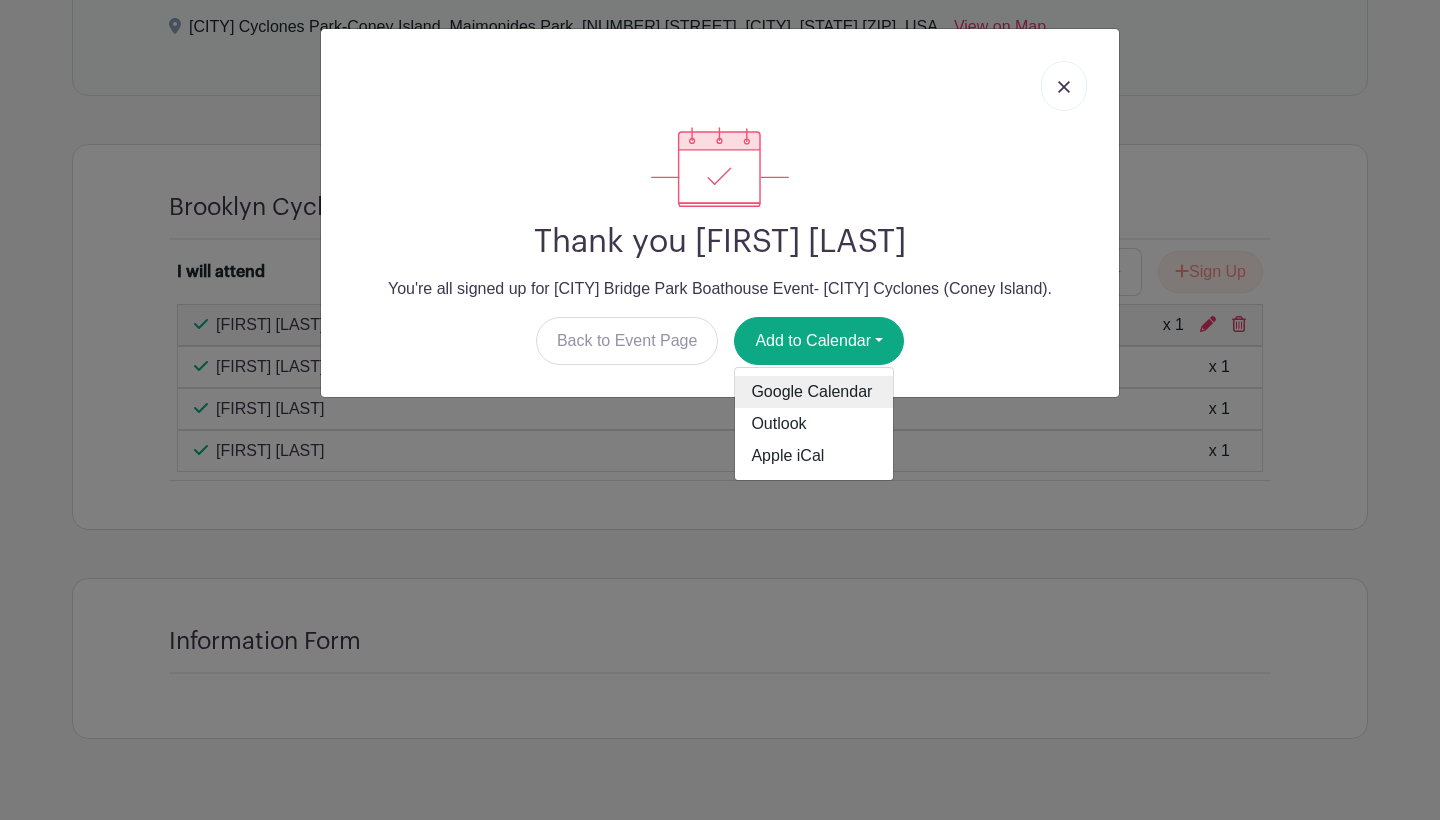 click on "Google Calendar" at bounding box center [814, 392] 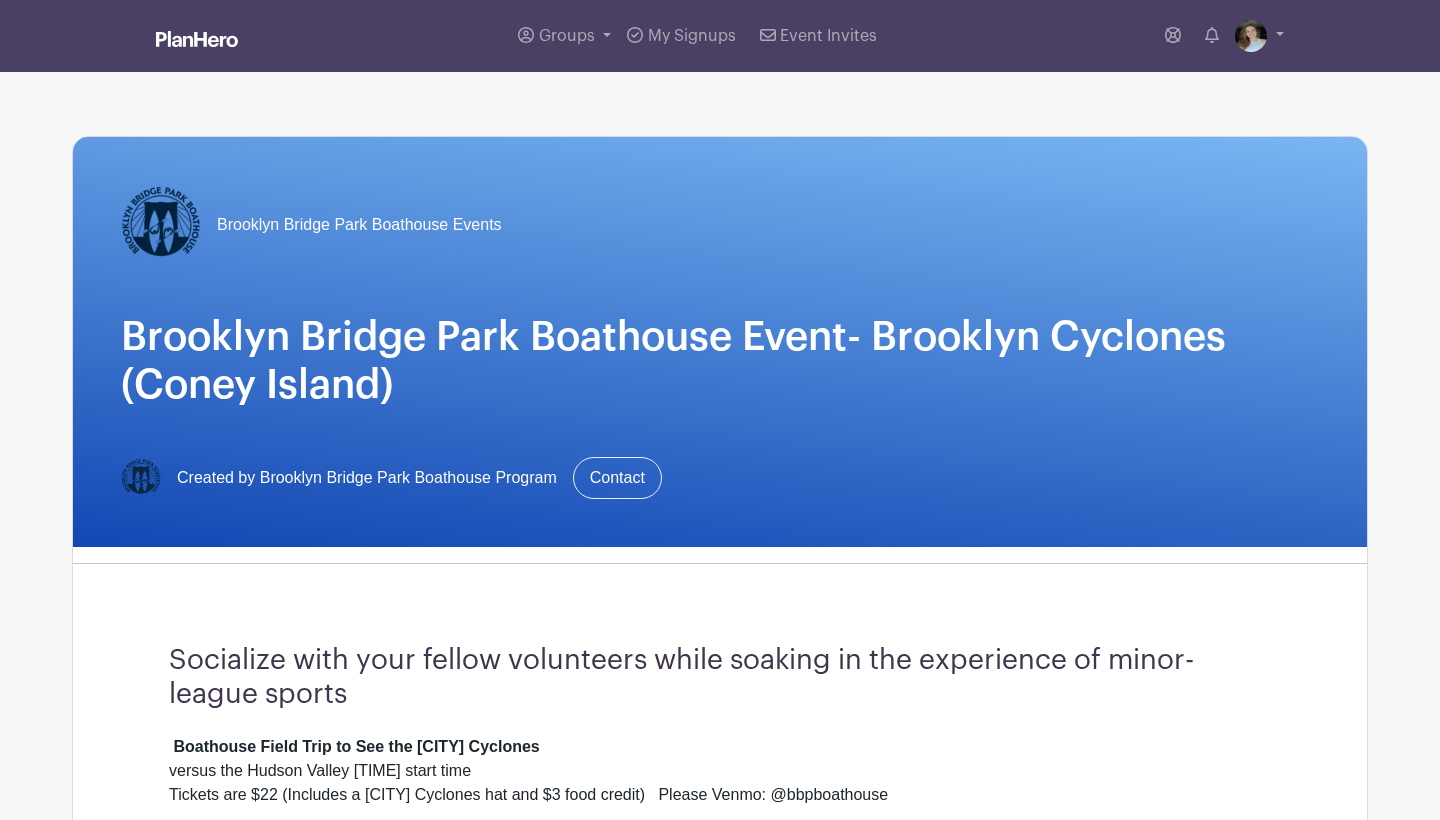 scroll, scrollTop: 0, scrollLeft: 0, axis: both 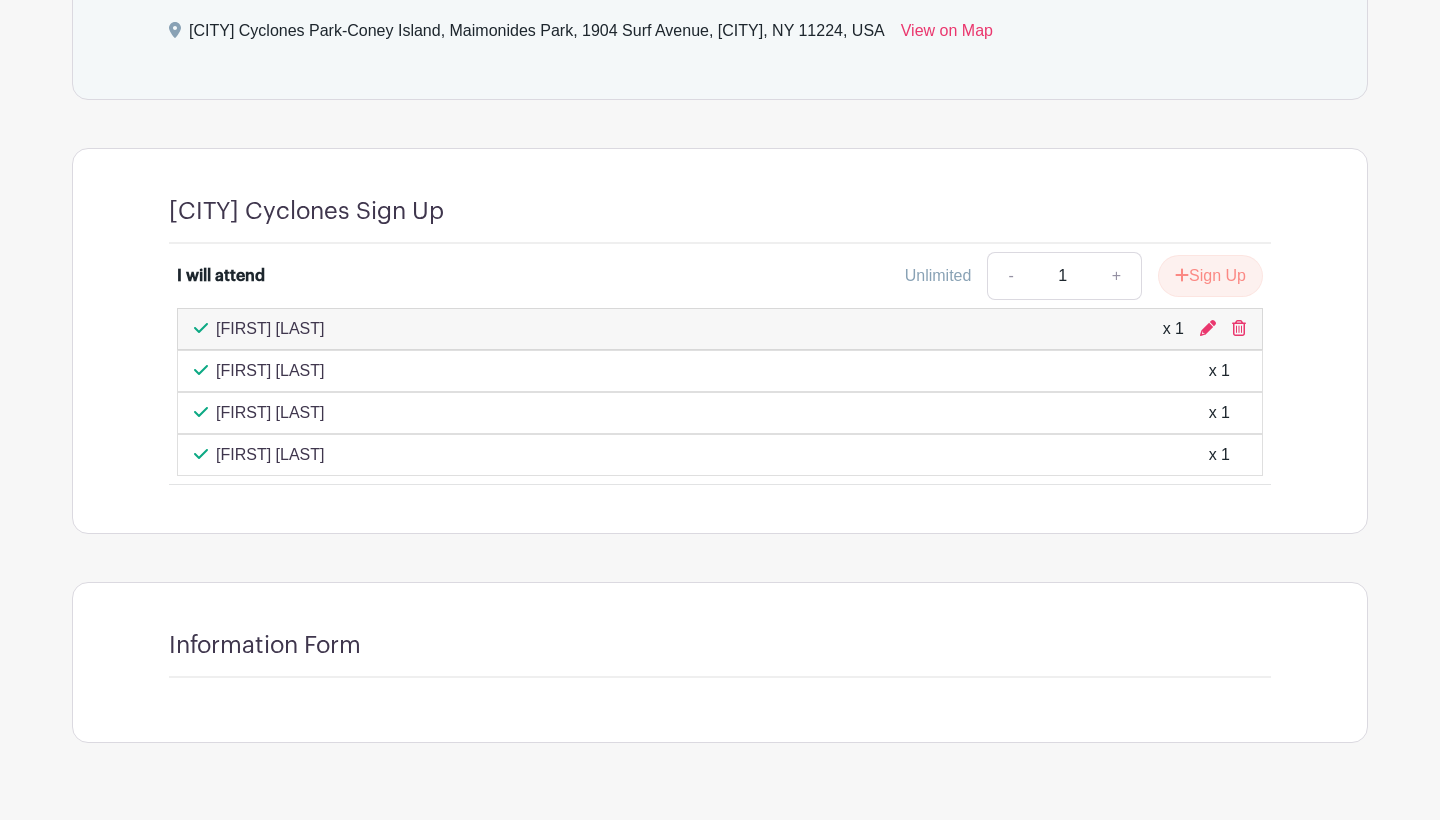 click on "Brooklyn Bridge Park Boathouse Events
Brooklyn Bridge Park Boathouse Event- Brooklyn Cyclones (Coney Island)
Created by Brooklyn Bridge Park Boathouse Program
Contact
Socialize with your fellow volunteers while soaking in the experience of minor-league sports
Boathouse Field Trip to See the Brooklyn Cyclones    versus the Hudson Valley 6:40 PM start time Tickets are $22 (Includes a Brooklyn Cyclones hat and $3 food credit)   Please Venmo: @bbpboathouse
Dates and locations" at bounding box center [720, -114] 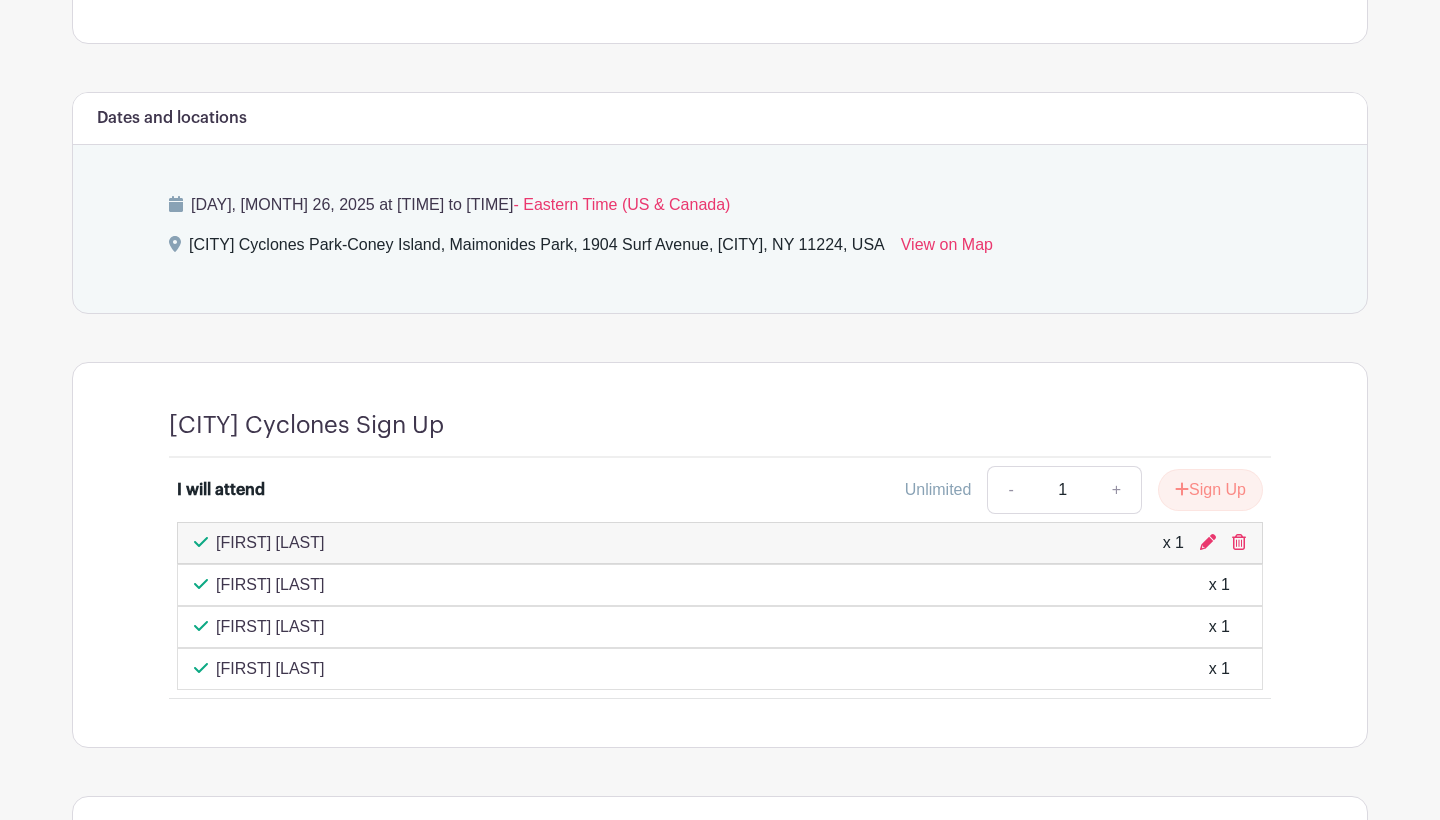 scroll, scrollTop: 863, scrollLeft: 0, axis: vertical 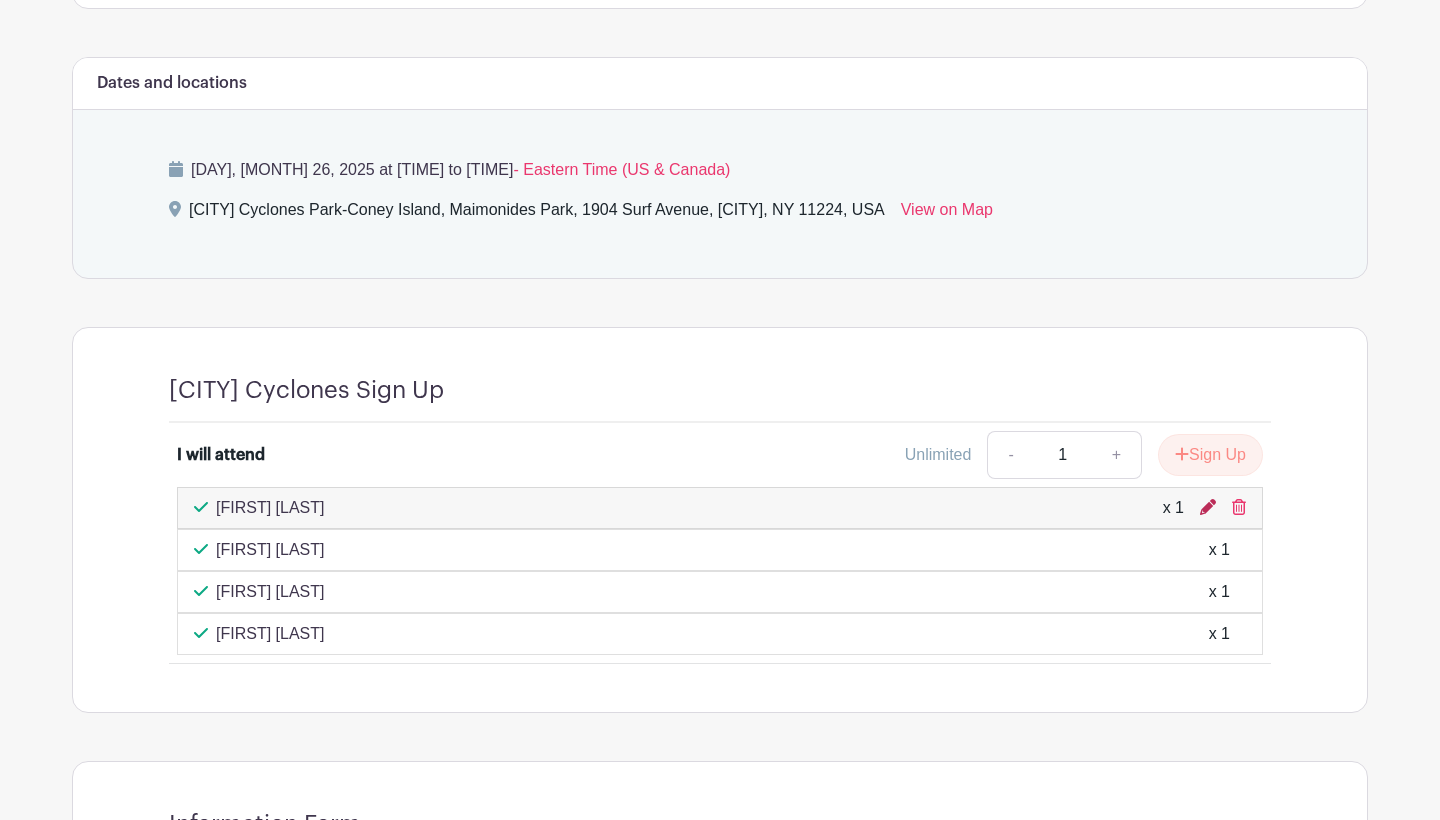 click 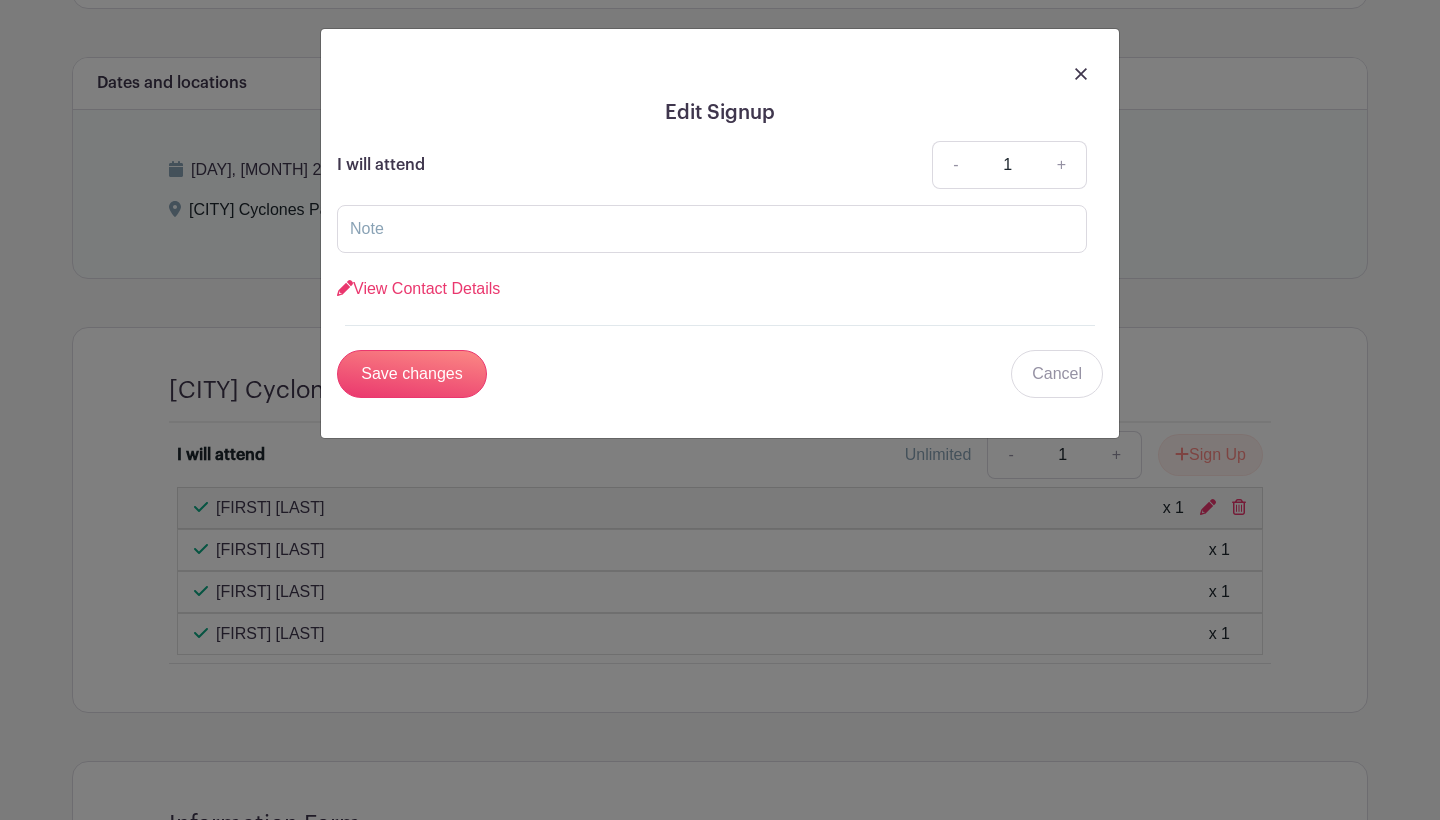 click at bounding box center [1081, 74] 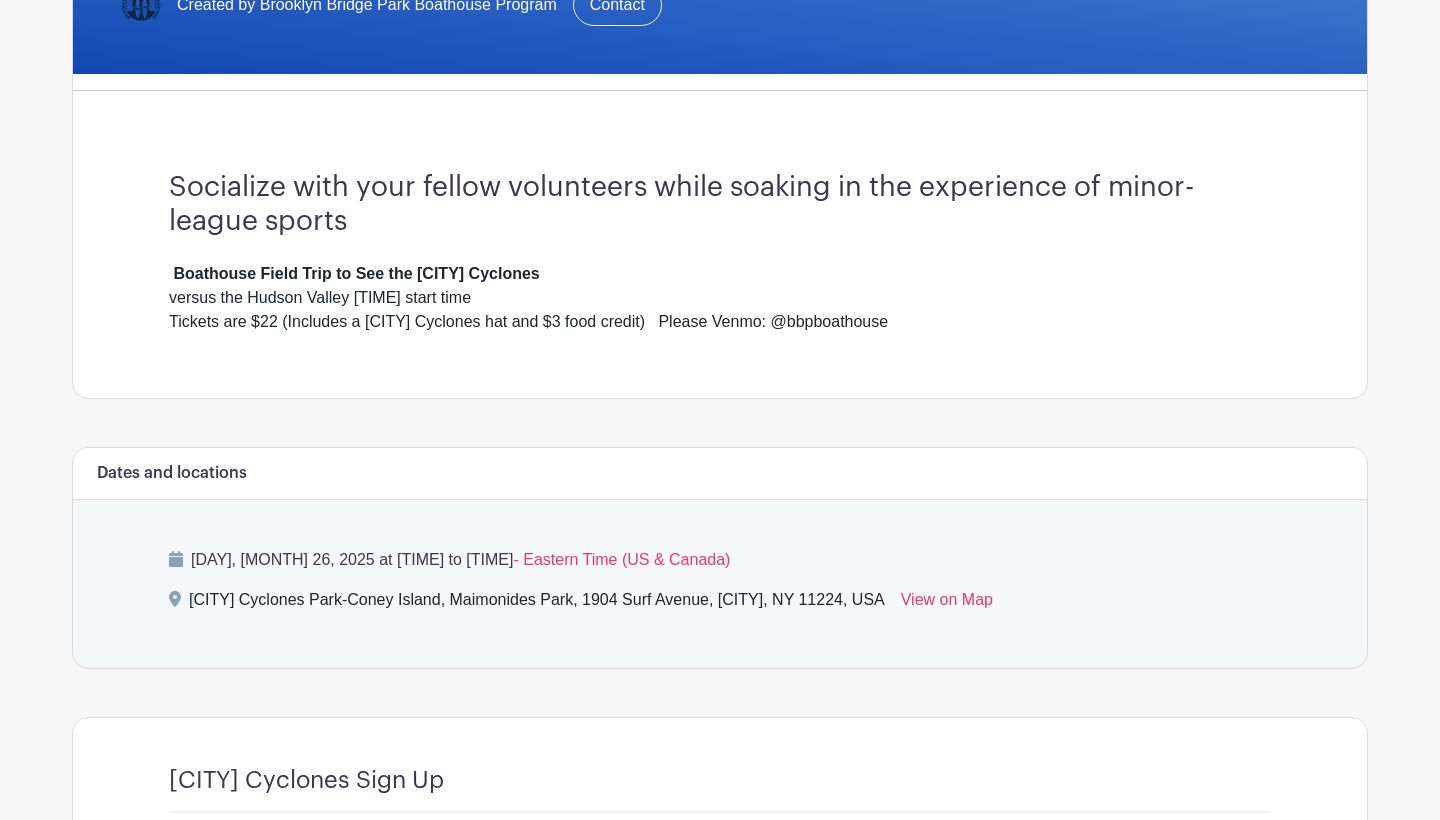scroll, scrollTop: 468, scrollLeft: 0, axis: vertical 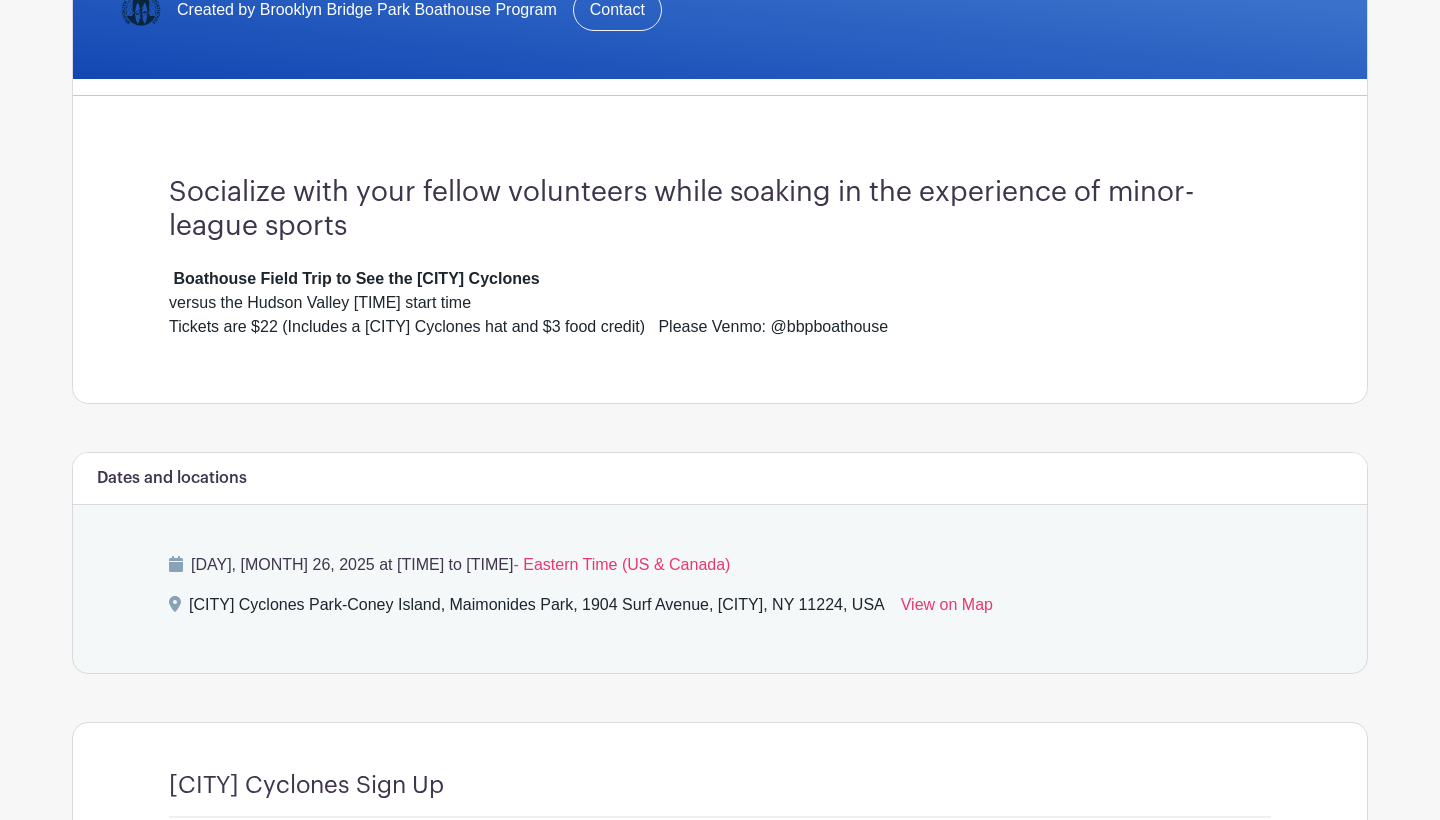 click on "Tuesday, August 26, 2025 at 06:40 pm
to
09:00 pm
- Eastern Time (US & Canada)" at bounding box center (720, 565) 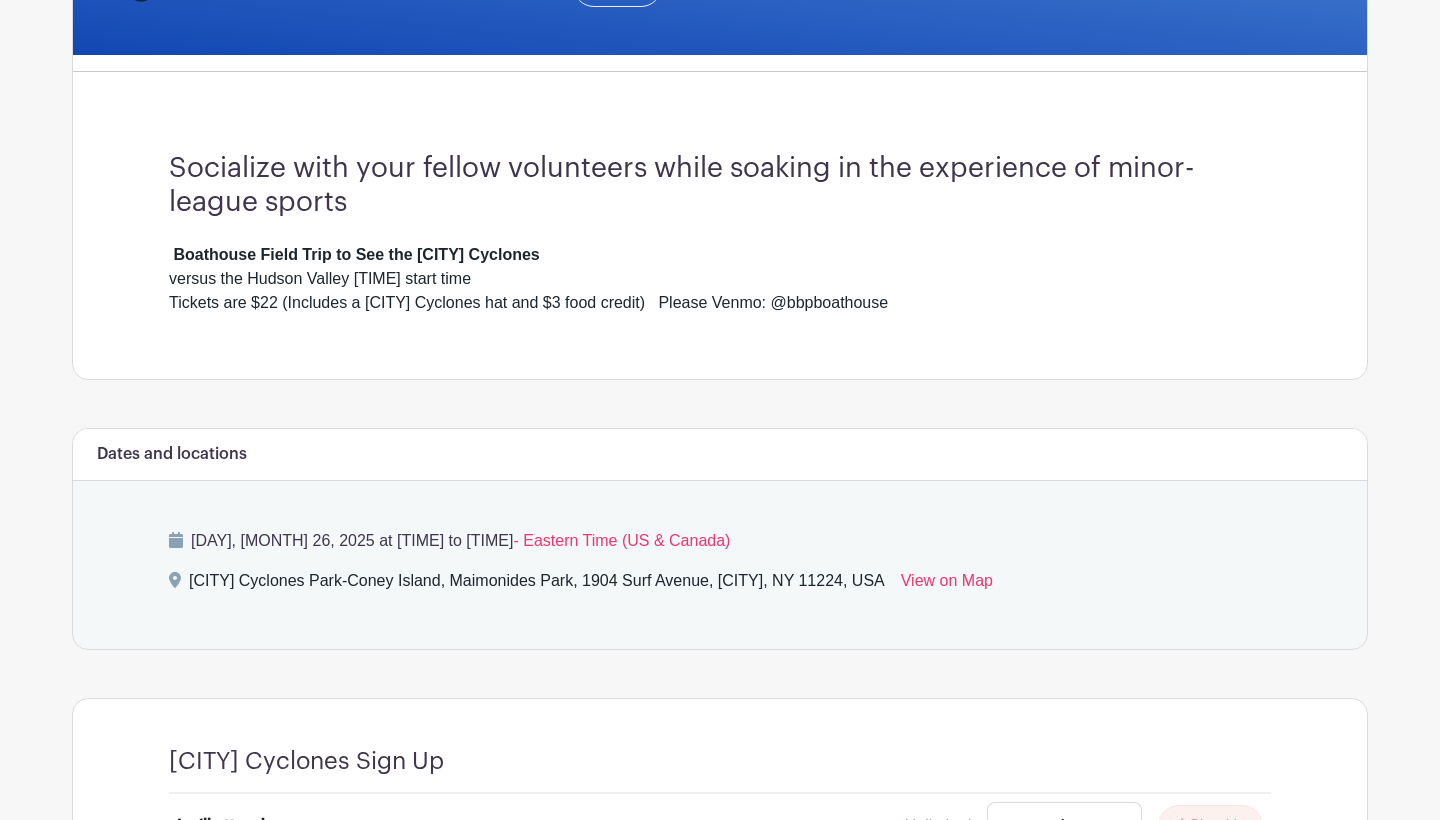 scroll, scrollTop: 500, scrollLeft: 0, axis: vertical 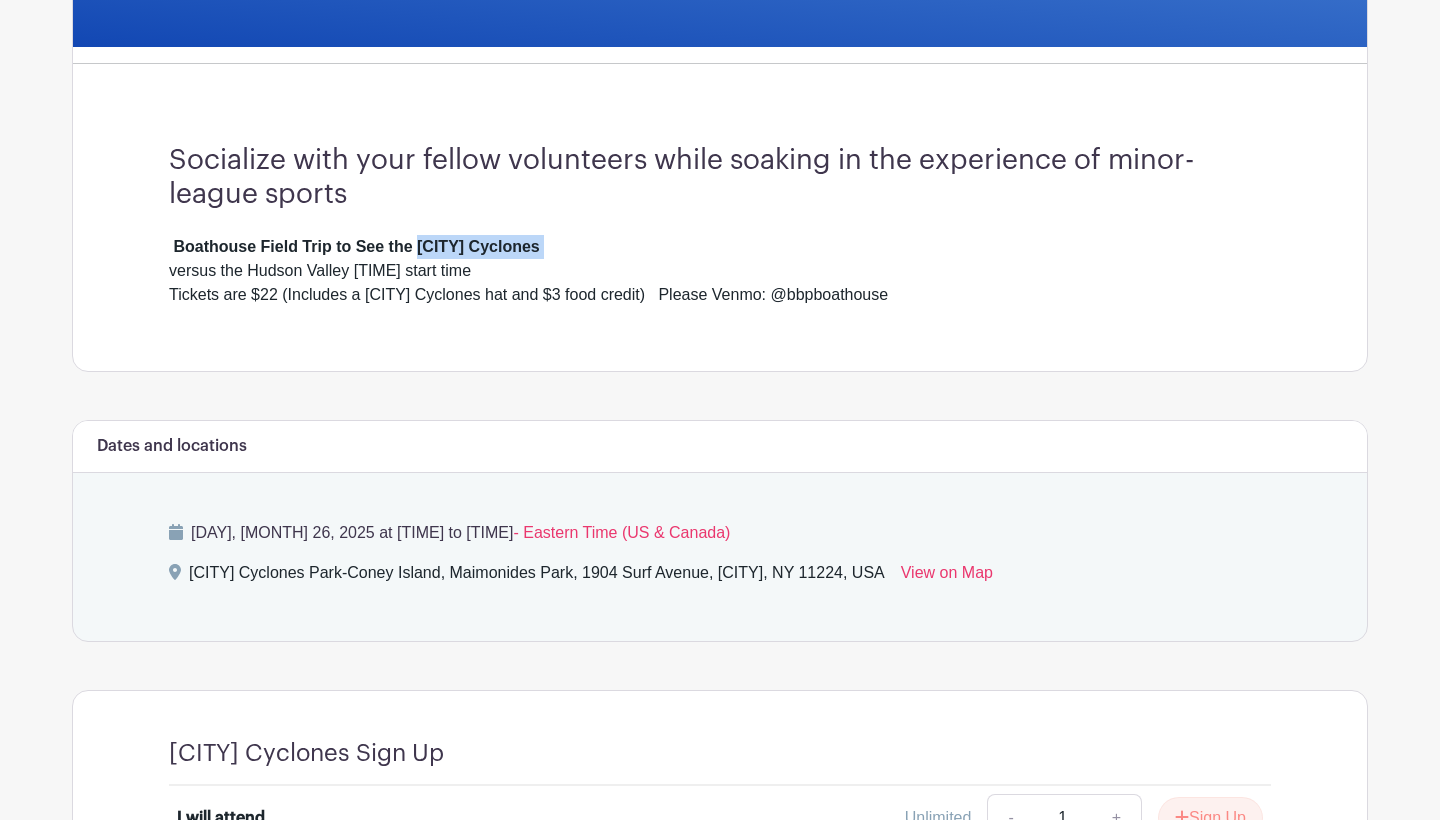 drag, startPoint x: 419, startPoint y: 242, endPoint x: 567, endPoint y: 252, distance: 148.33745 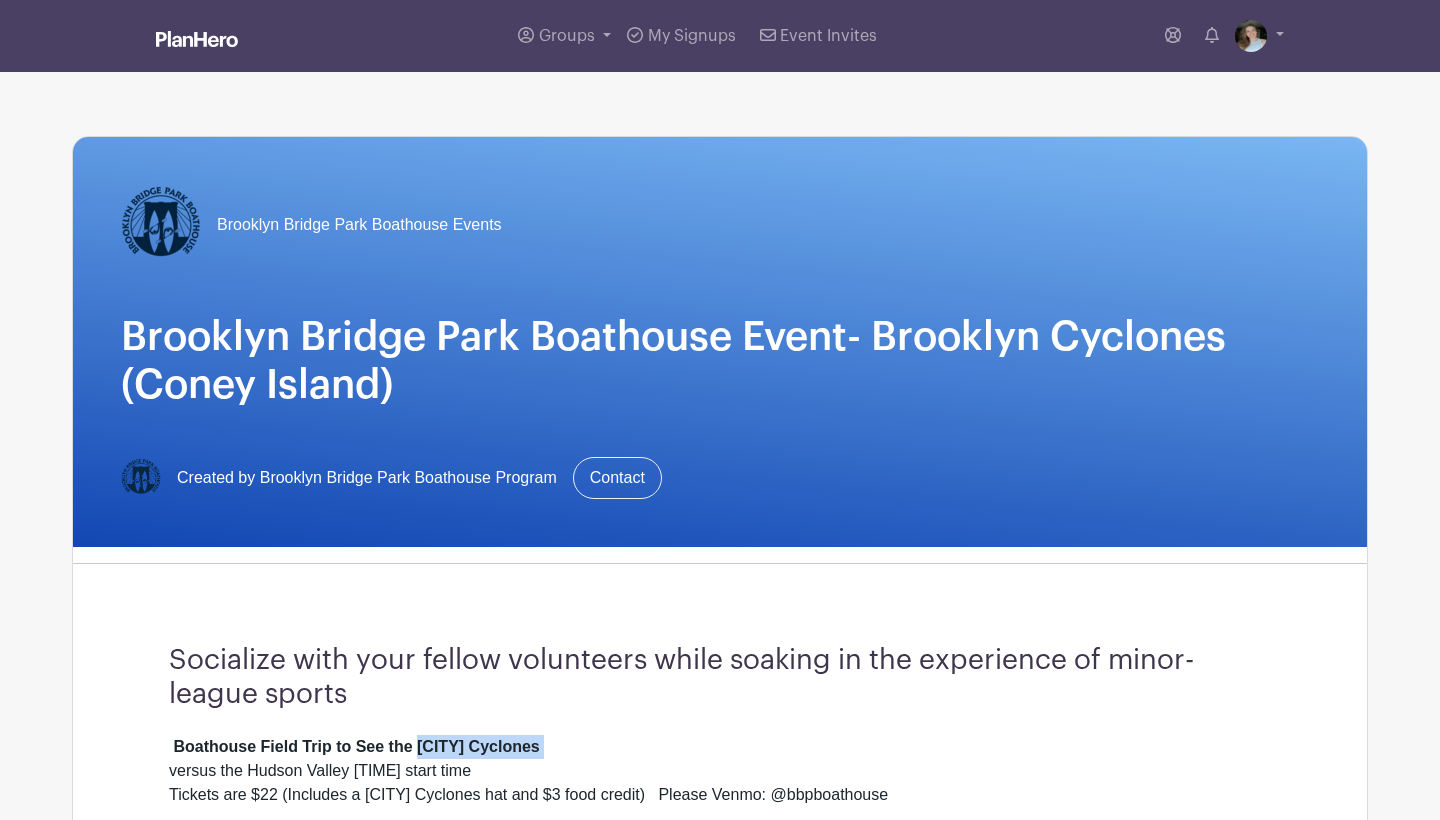 scroll, scrollTop: 0, scrollLeft: 0, axis: both 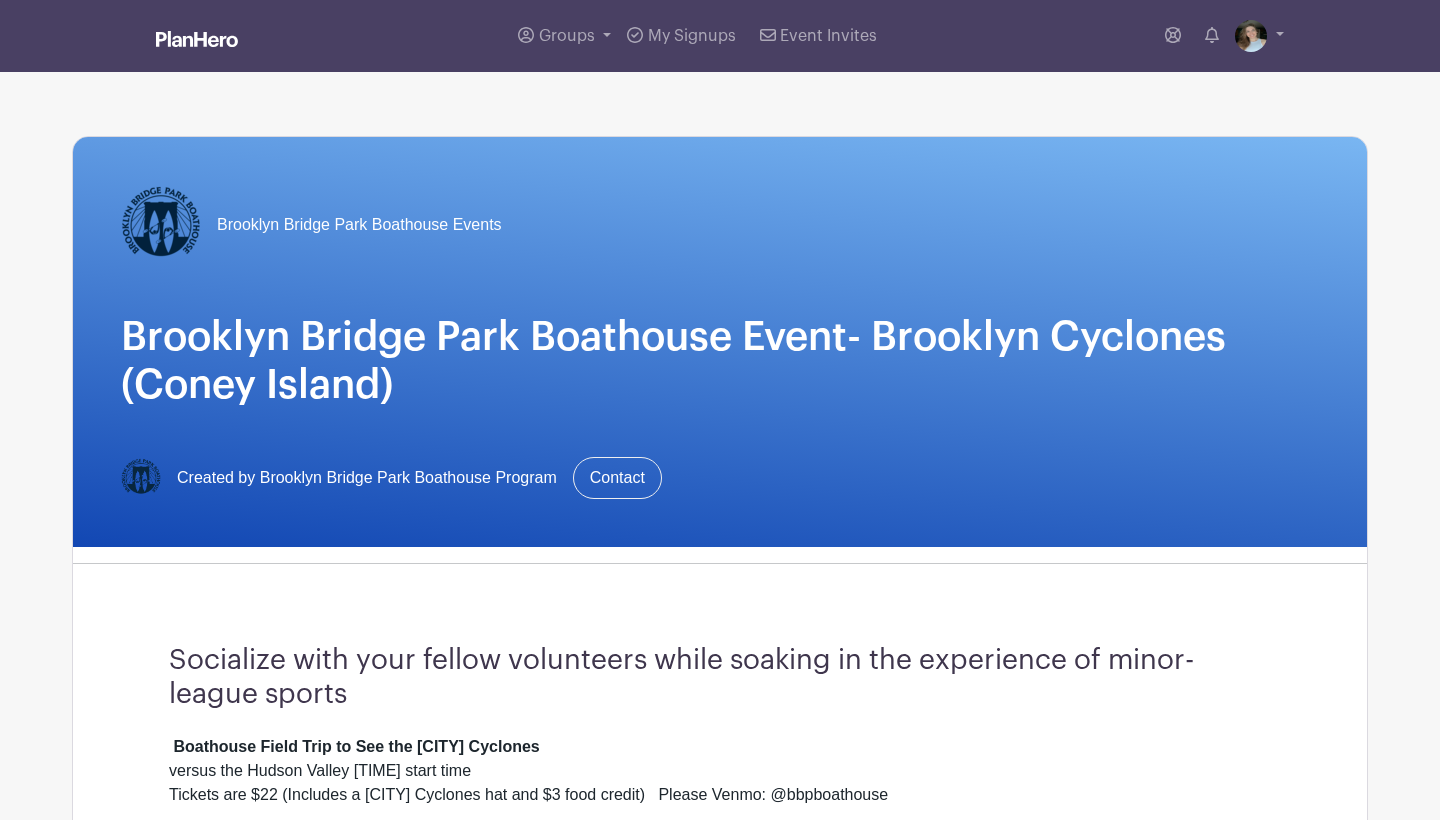 click on "Brooklyn Bridge Park Boathouse Events" at bounding box center [359, 225] 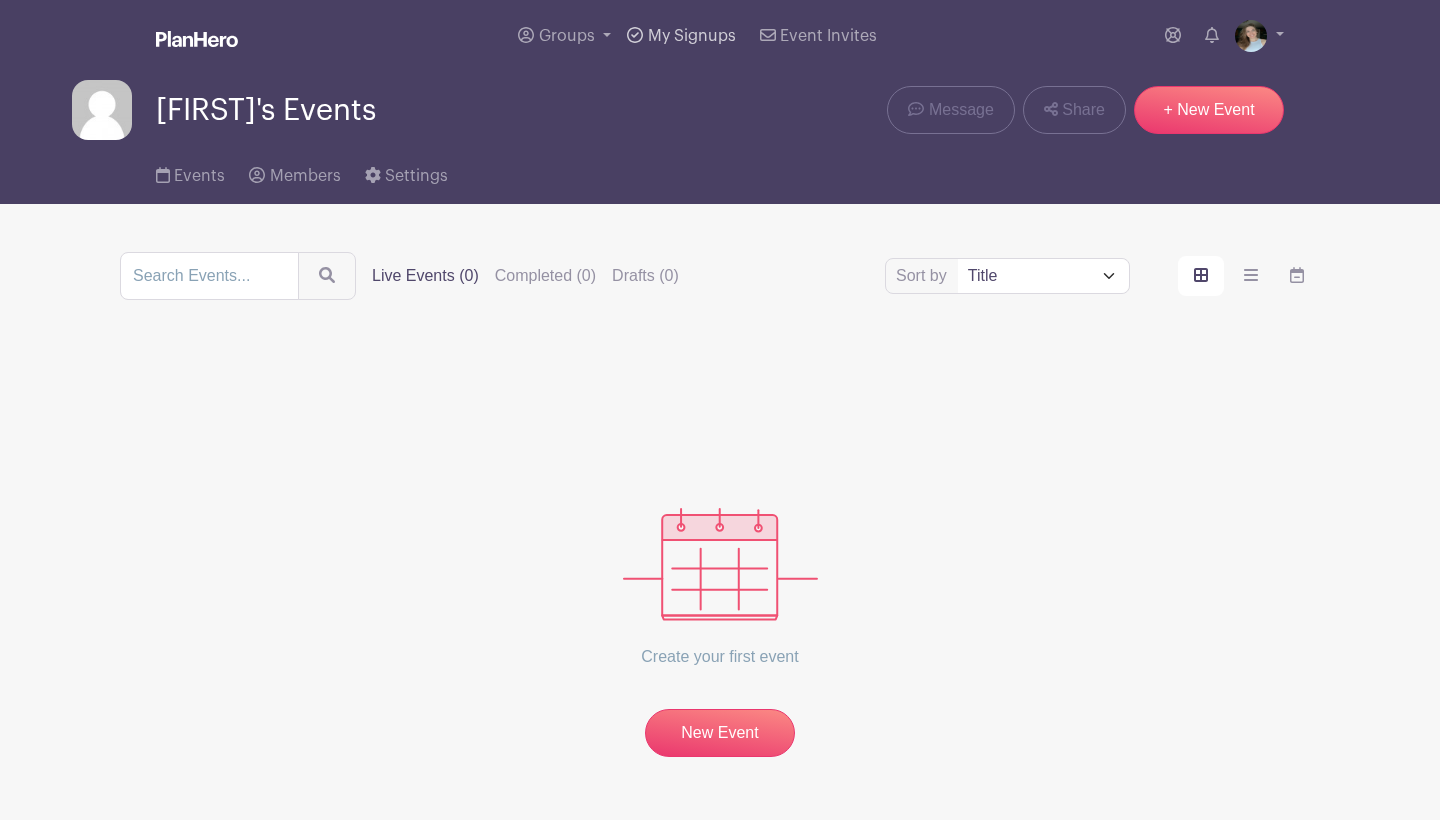 click on "My Signups" at bounding box center (692, 36) 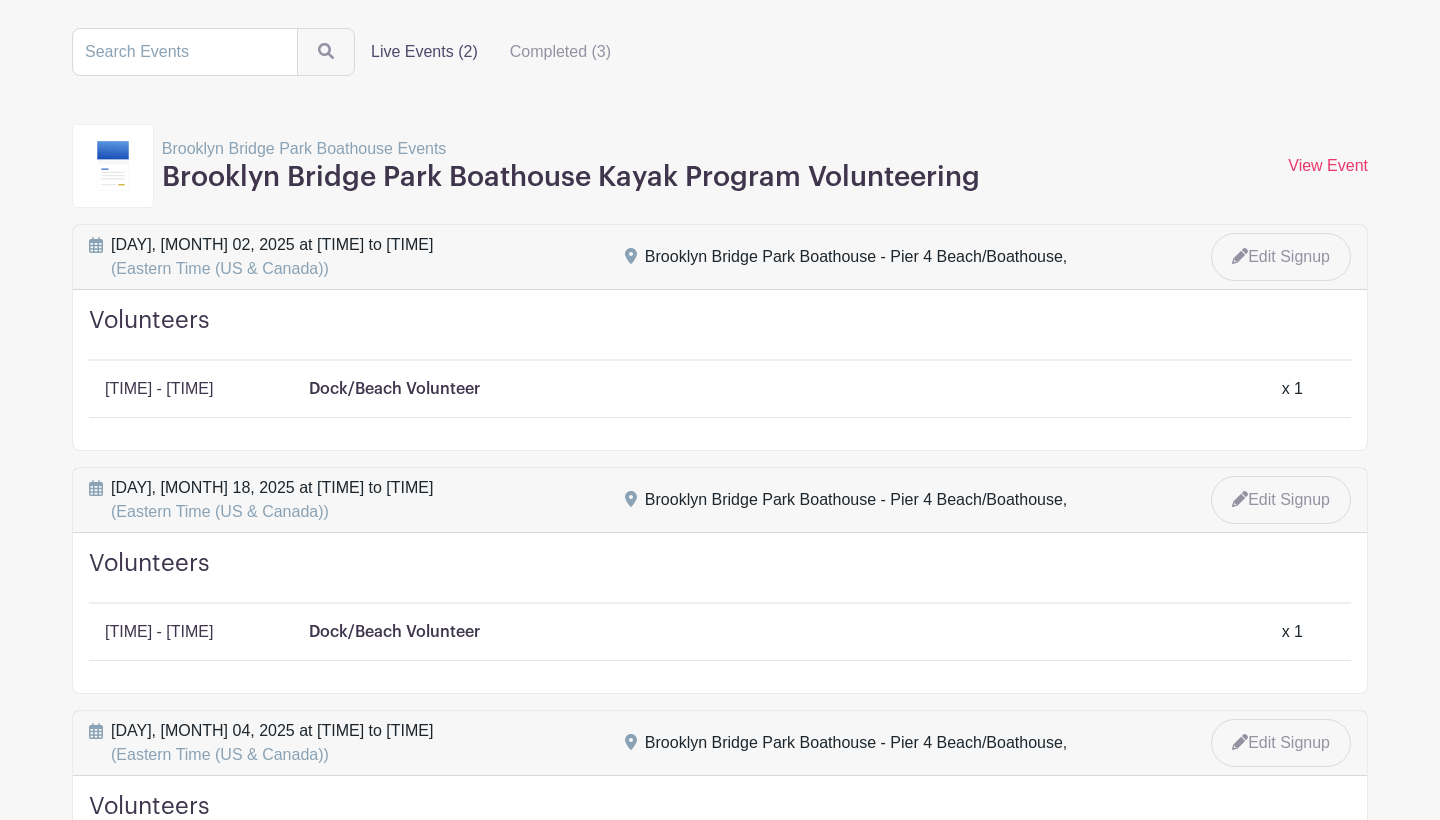 scroll, scrollTop: 195, scrollLeft: 0, axis: vertical 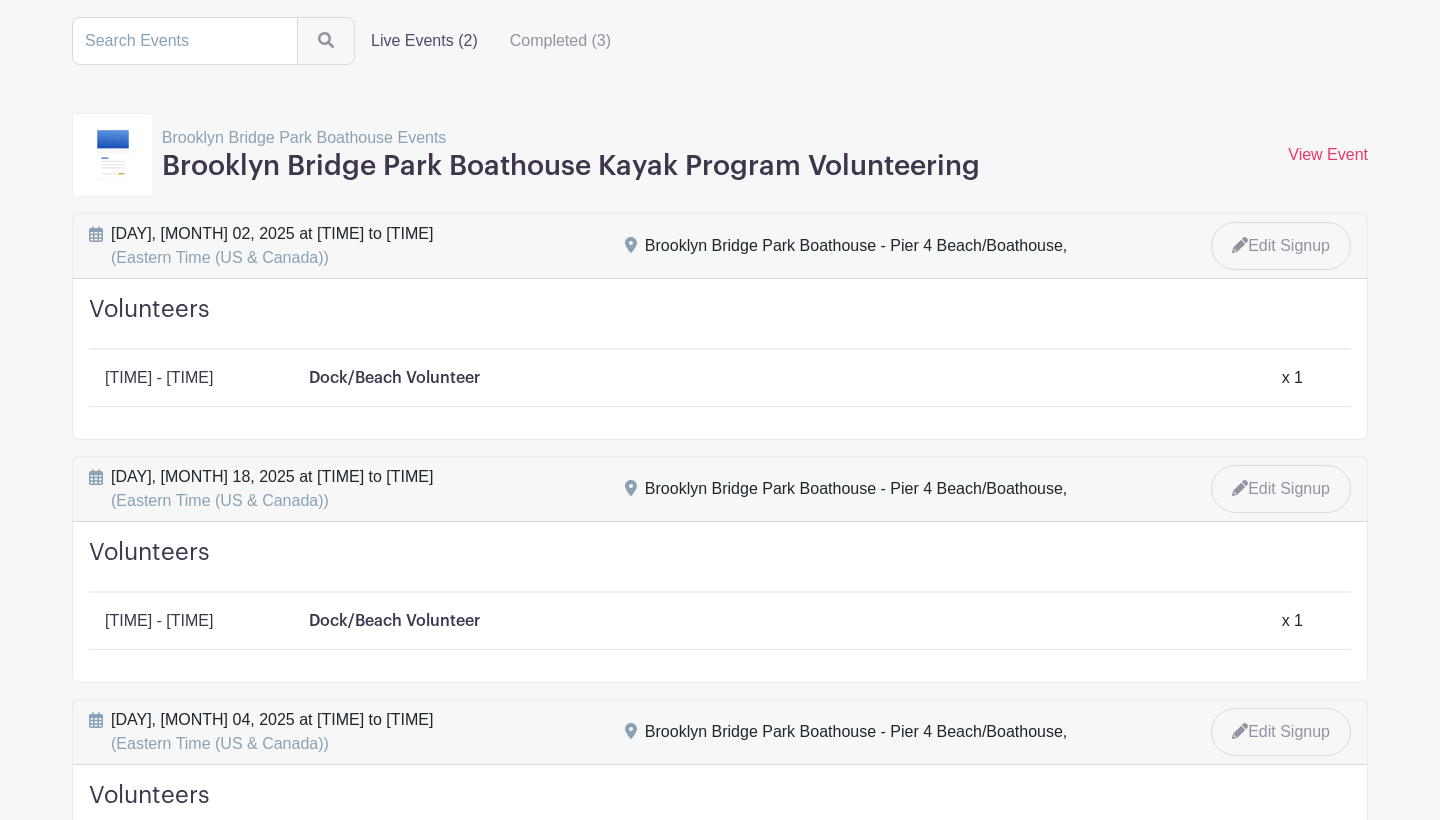 click on "Volunteers" at bounding box center (720, 322) 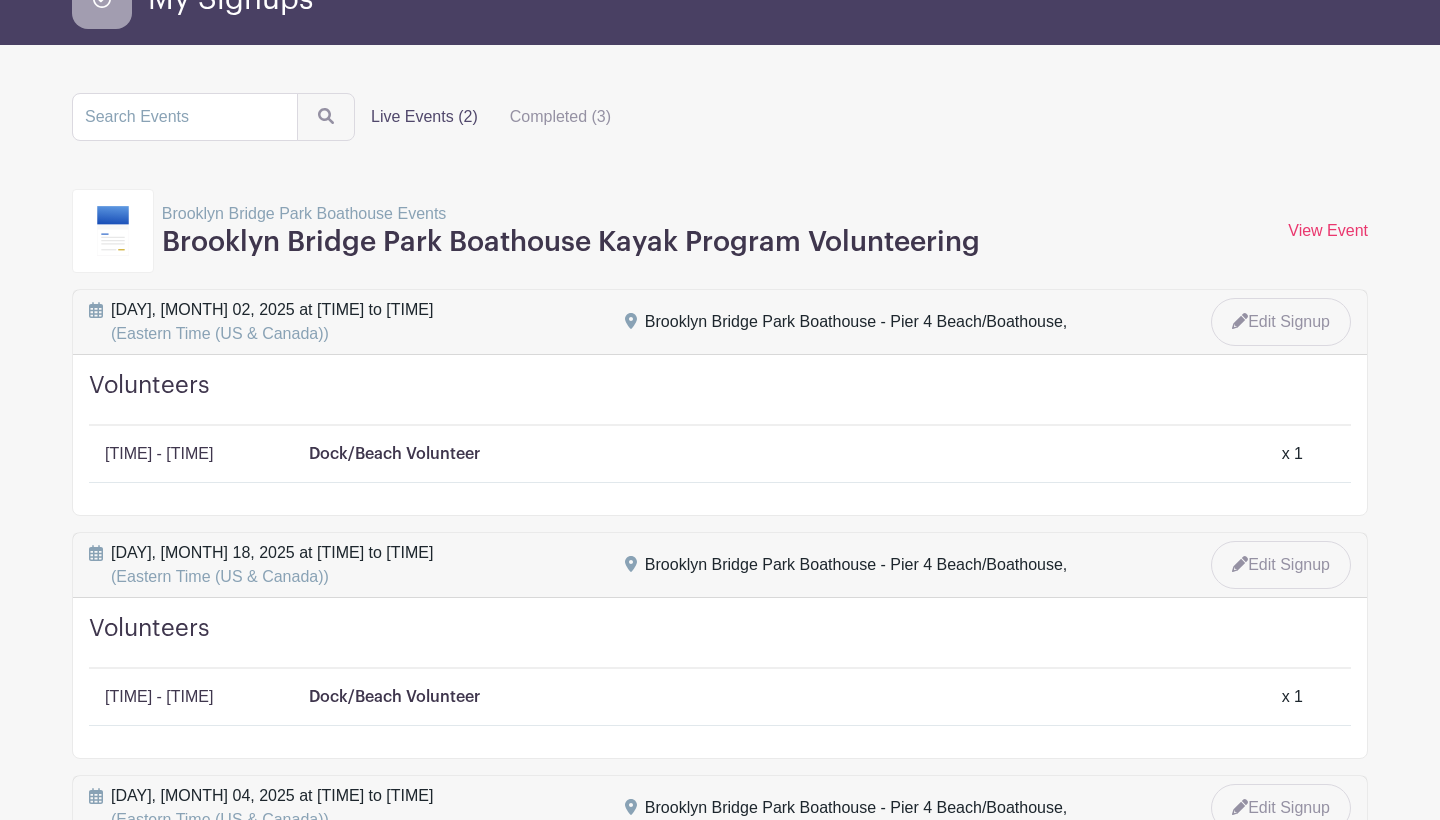 scroll, scrollTop: 119, scrollLeft: 0, axis: vertical 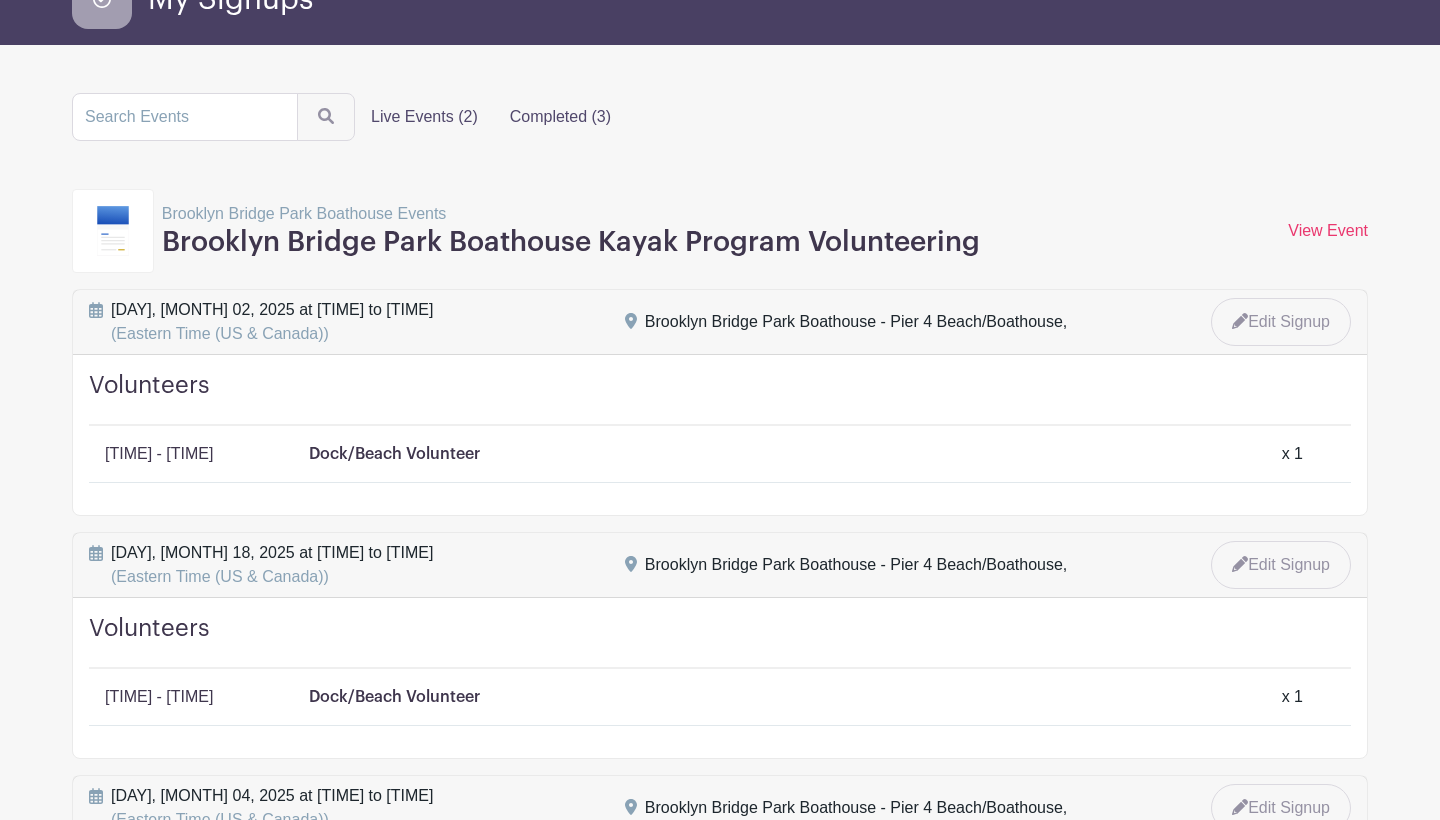 click on "Completed (3)" at bounding box center (560, 117) 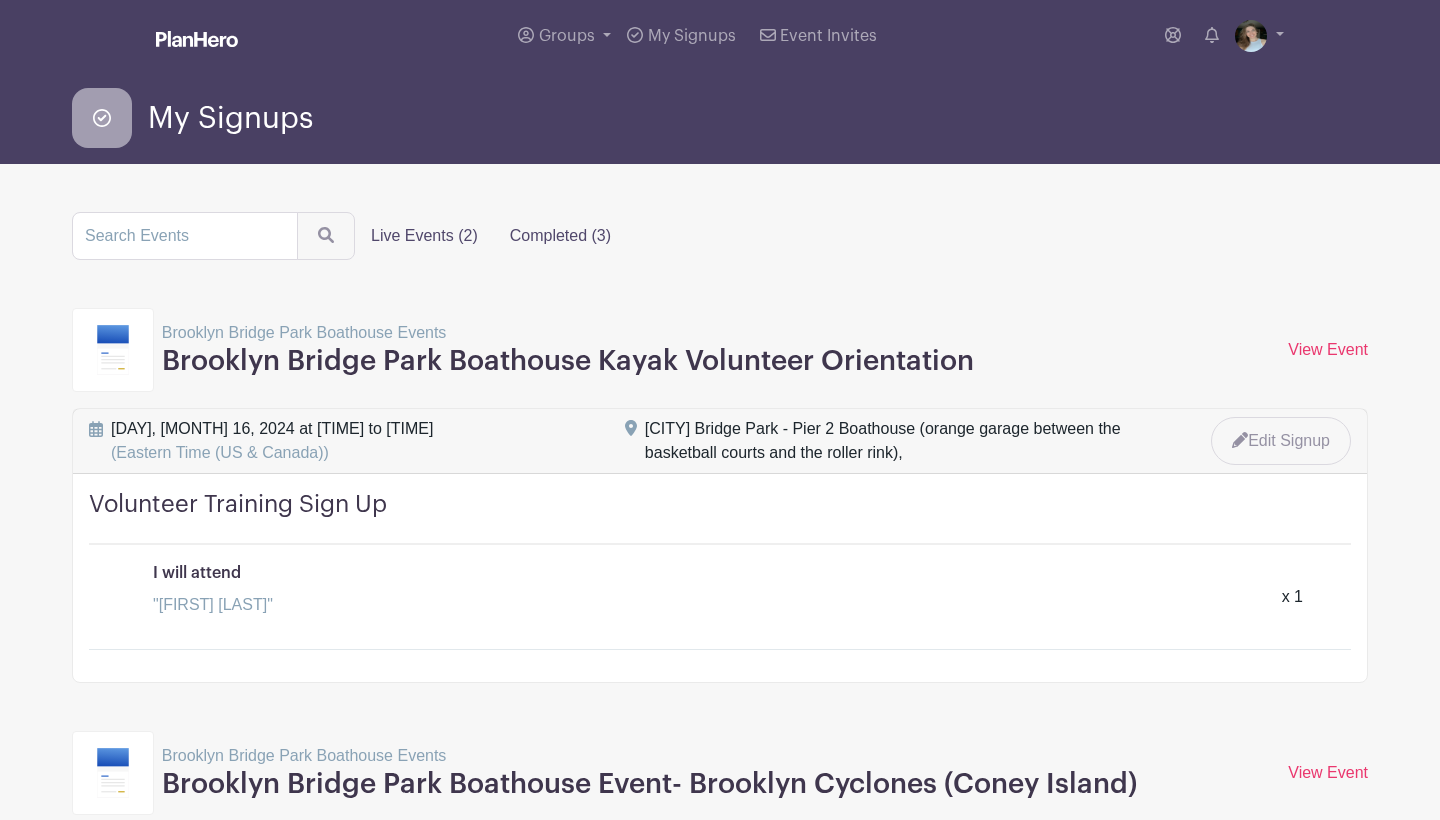 scroll, scrollTop: 0, scrollLeft: 0, axis: both 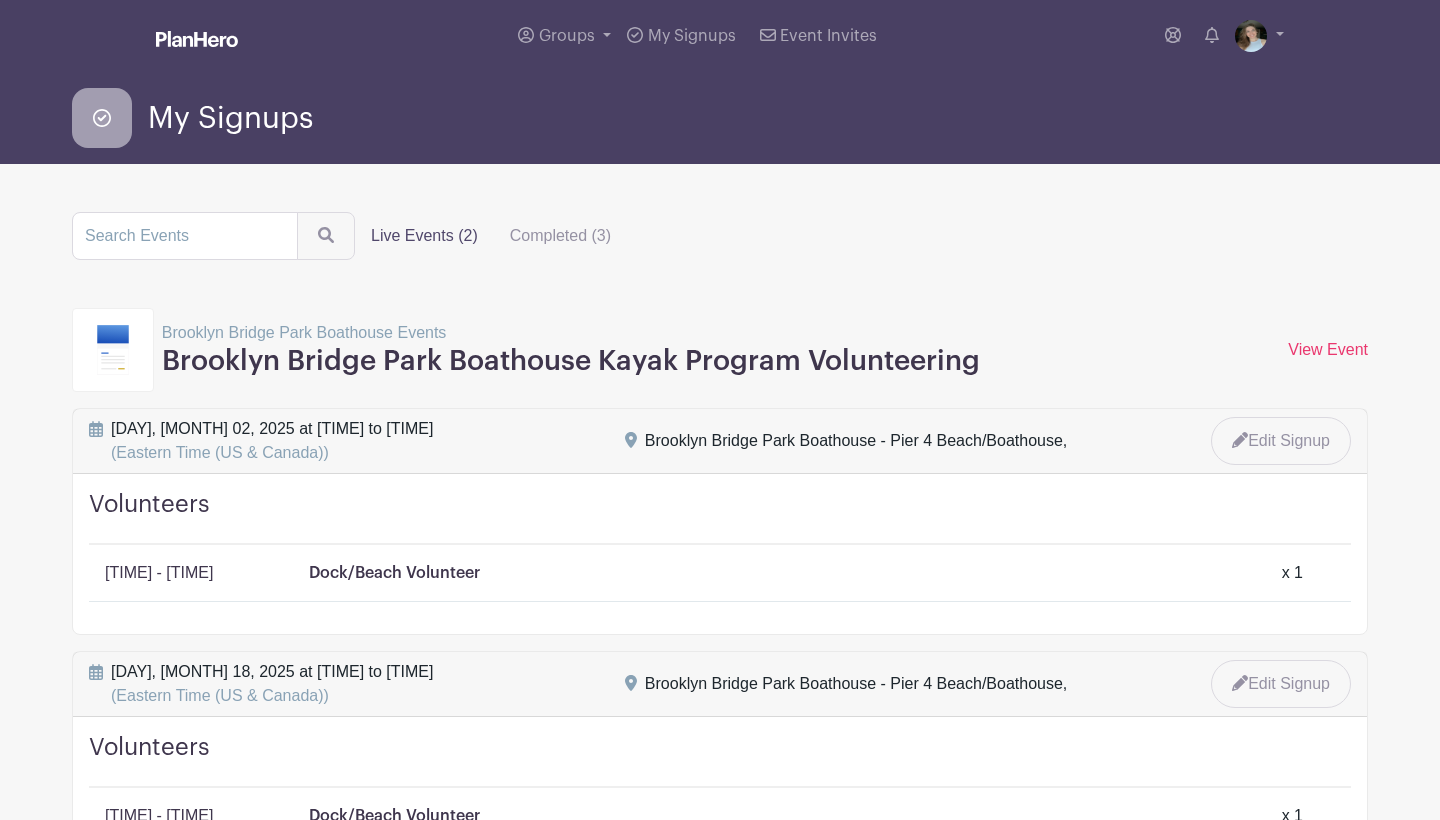 click on "Brooklyn Bridge Park Boathouse Kayak Program Volunteering" at bounding box center (571, 362) 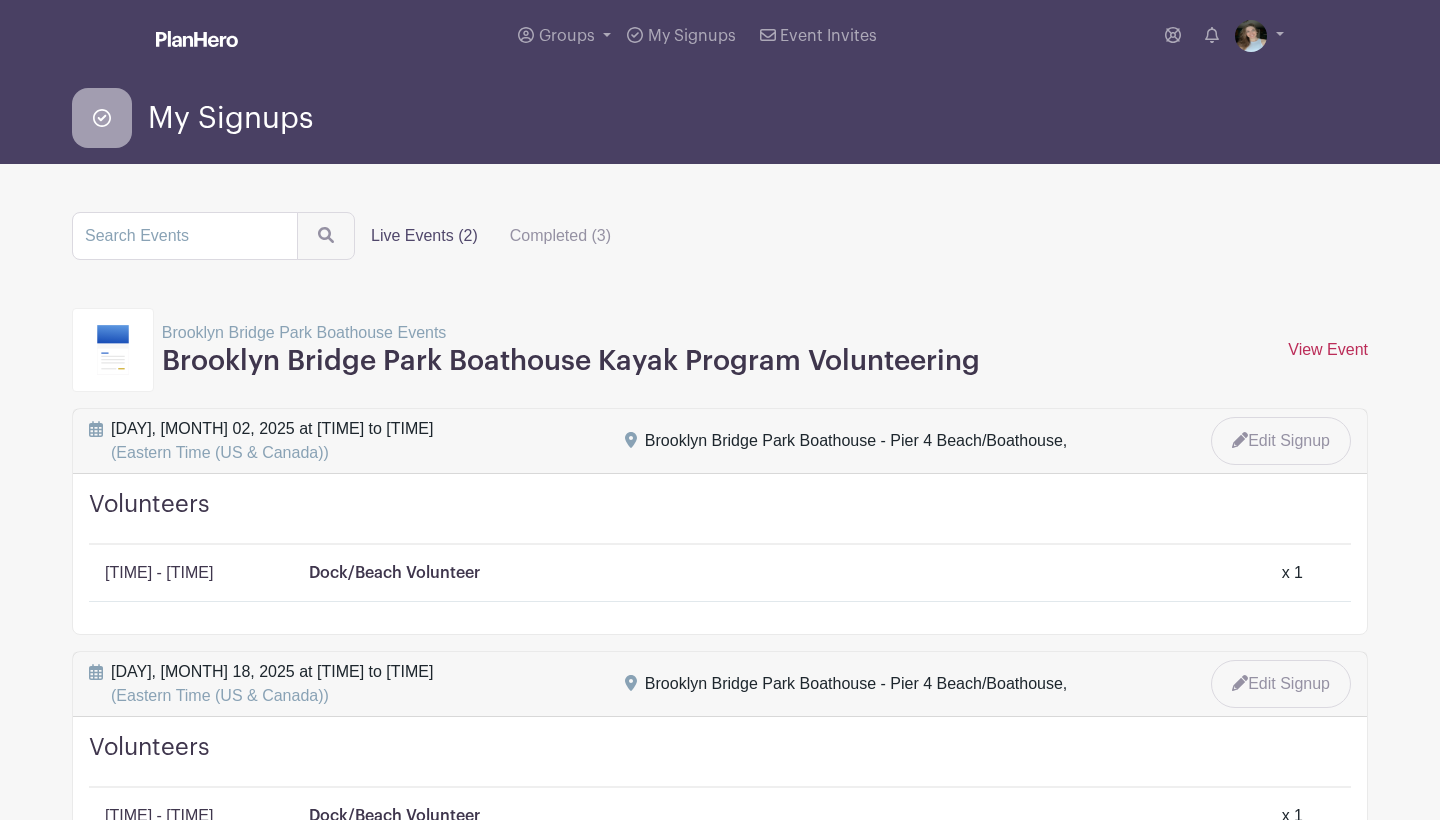 click on "View Event" at bounding box center (1328, 349) 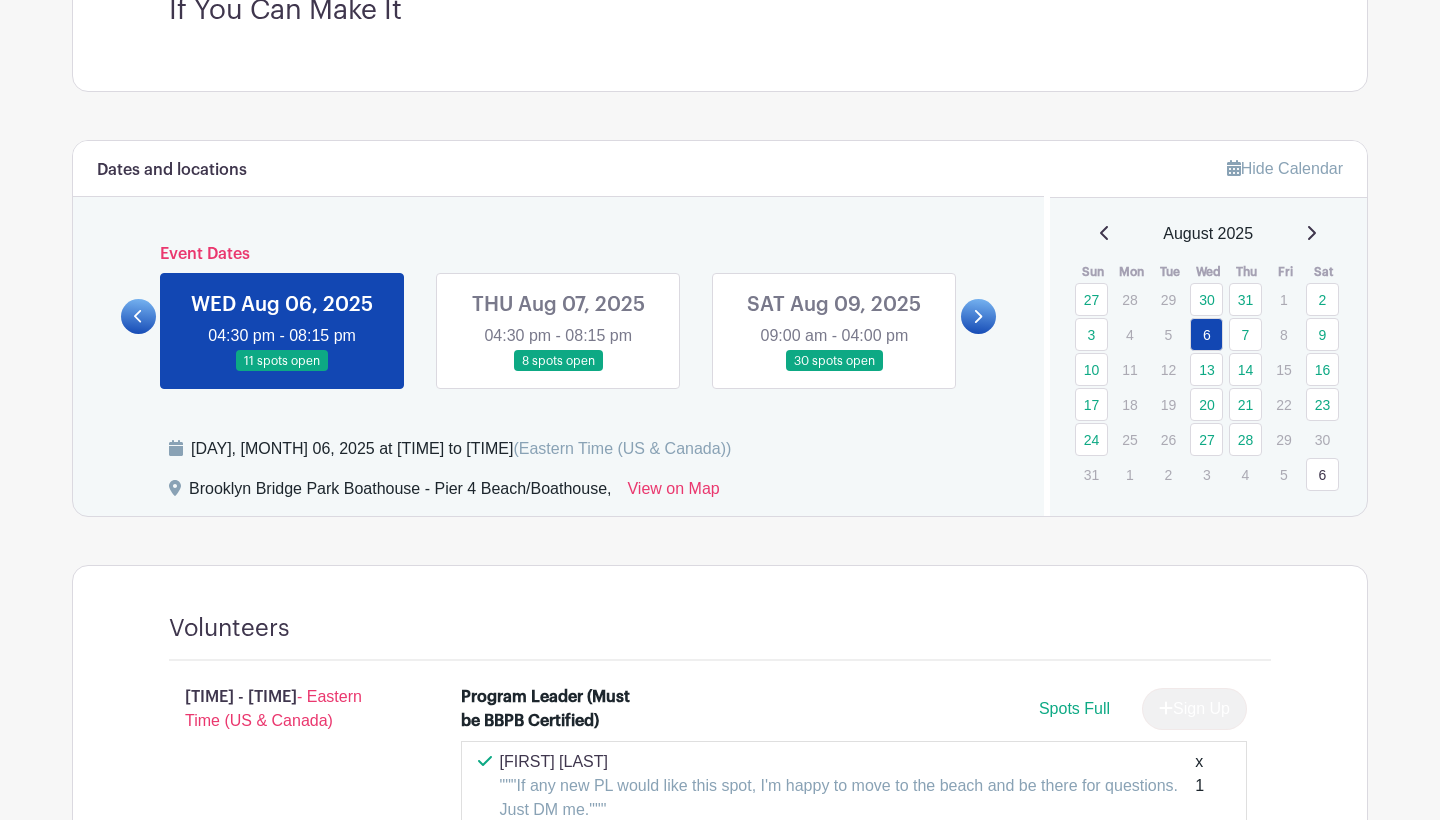 scroll, scrollTop: 638, scrollLeft: 0, axis: vertical 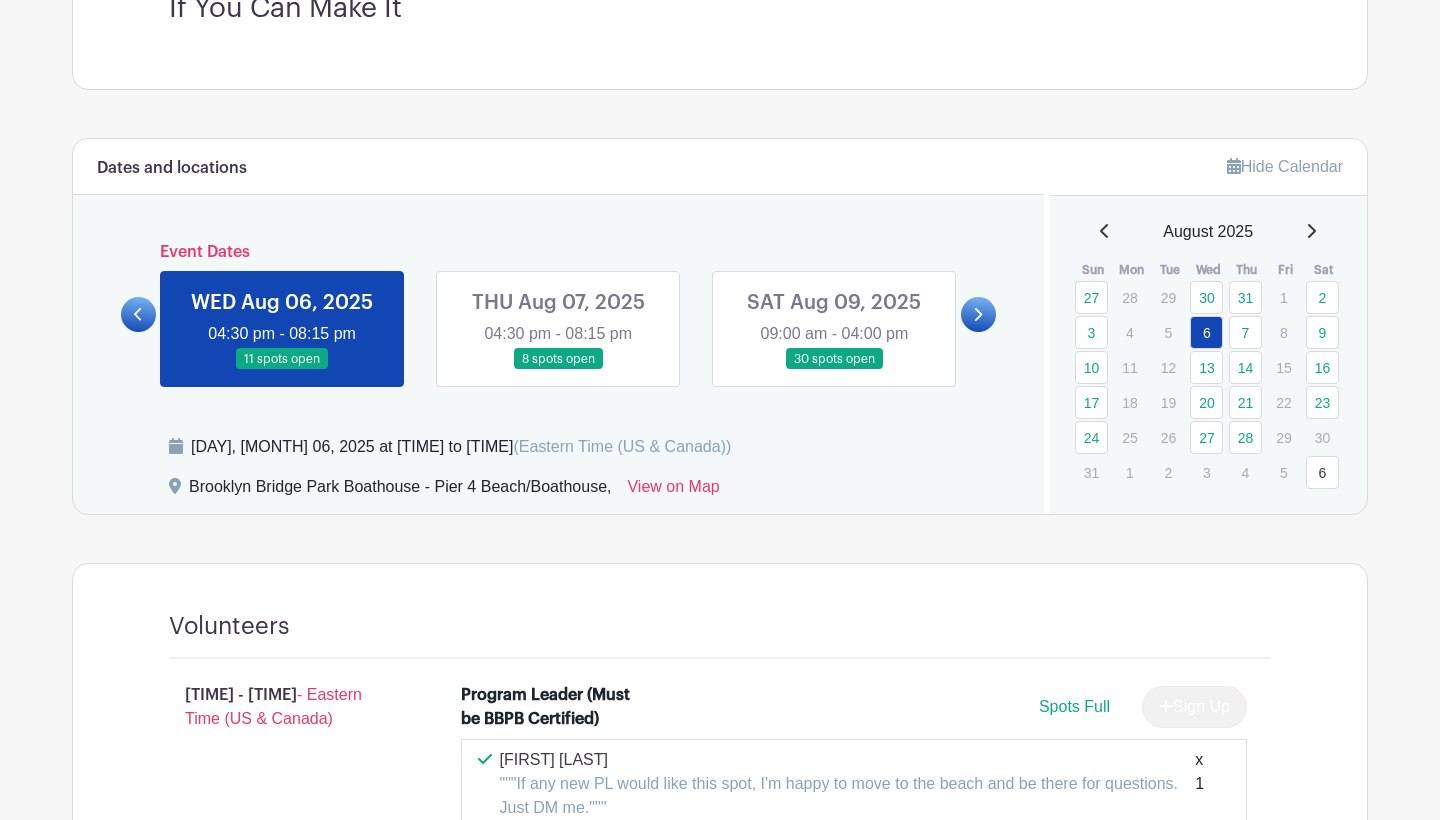 click 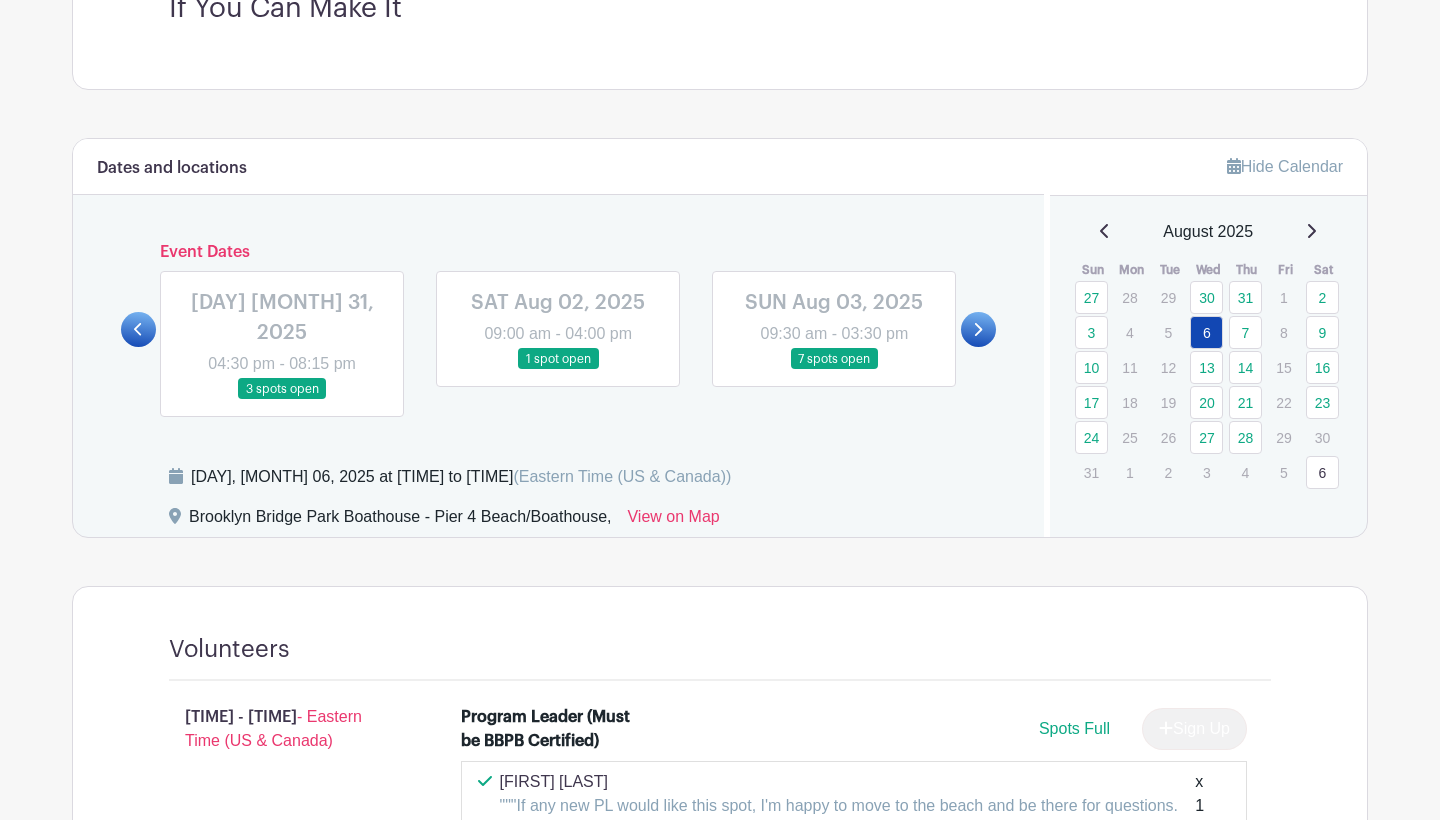 click at bounding box center [978, 329] 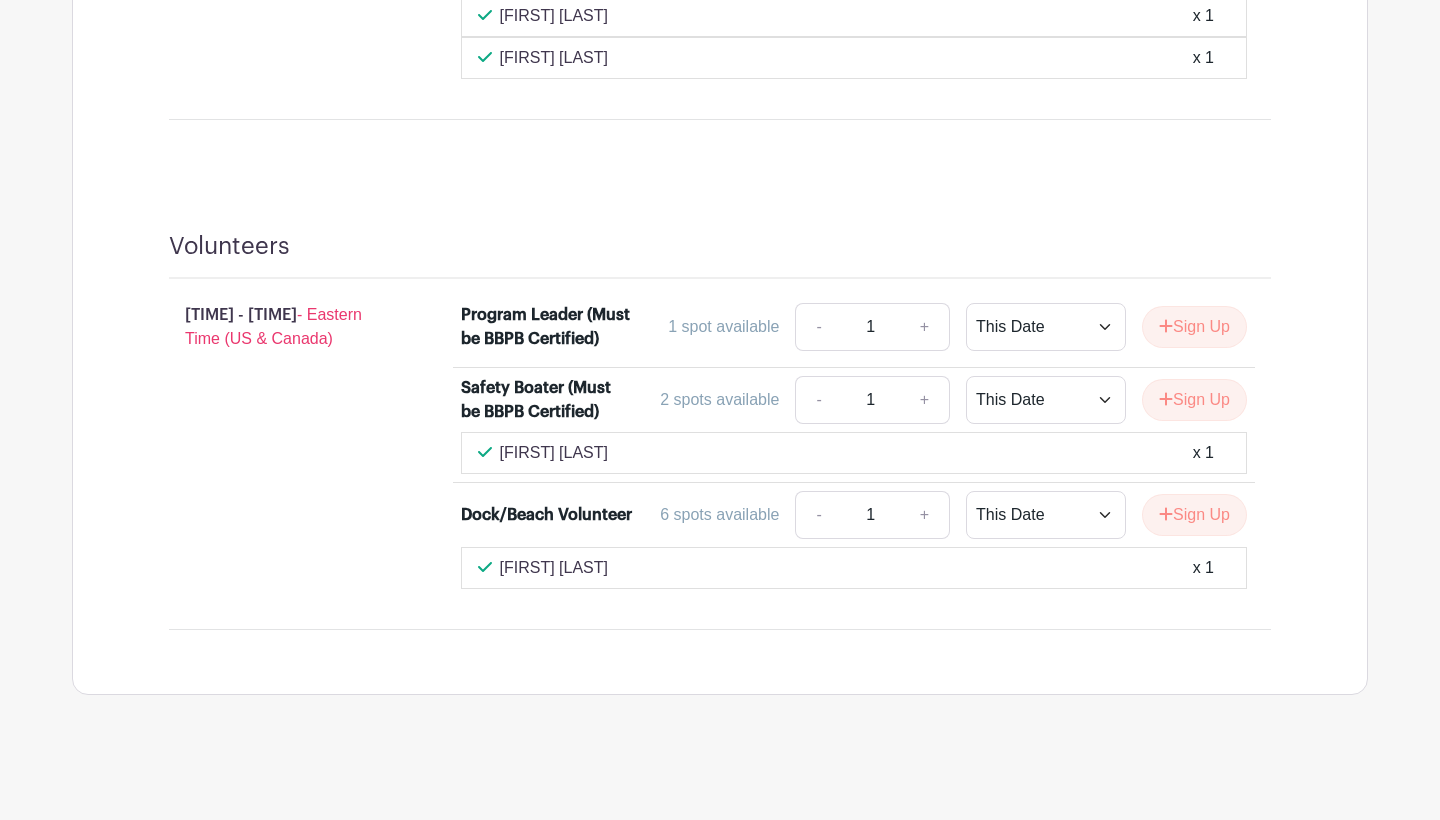 scroll, scrollTop: 1940, scrollLeft: 0, axis: vertical 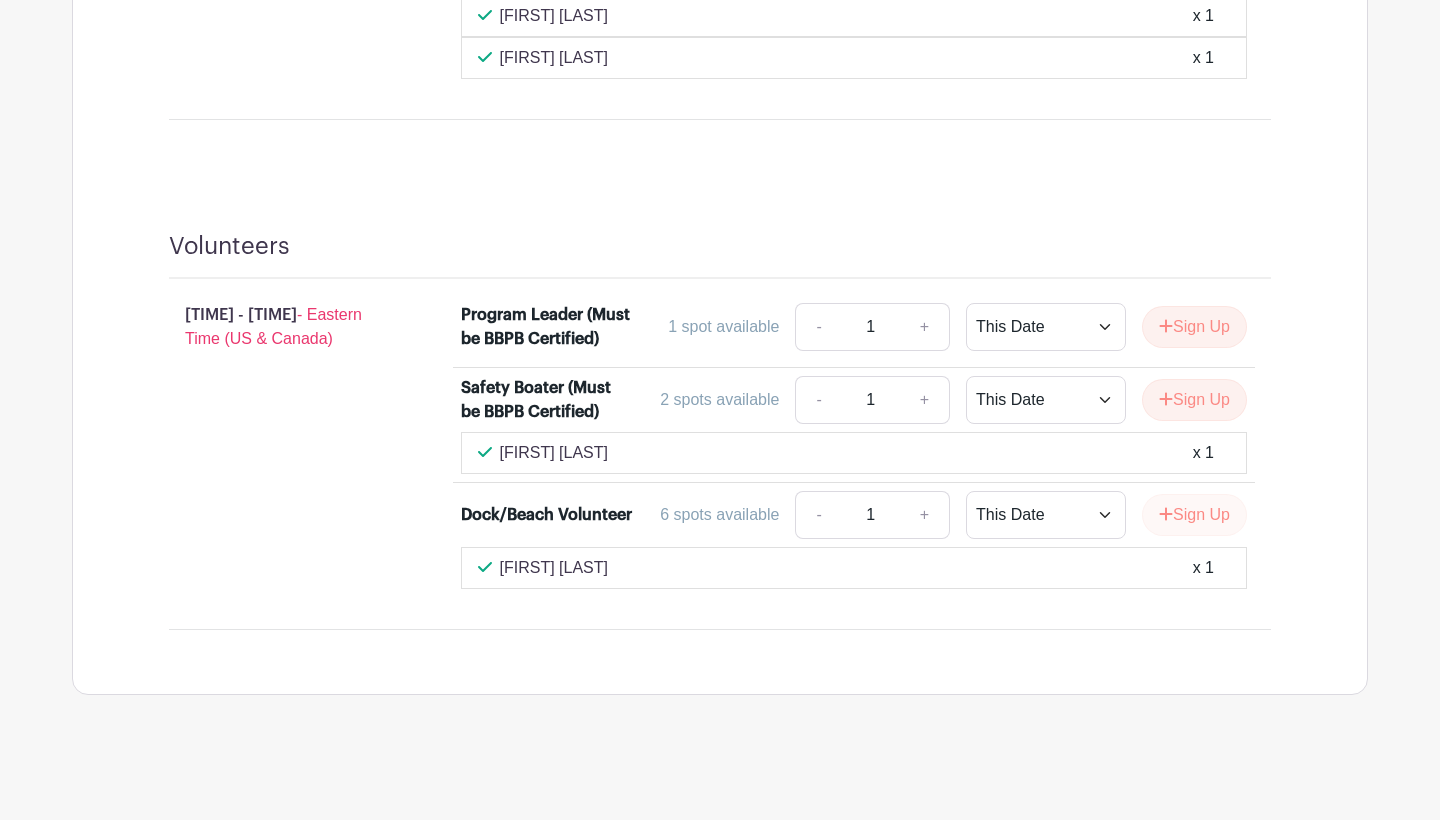 click on "Sign Up" at bounding box center (1194, 515) 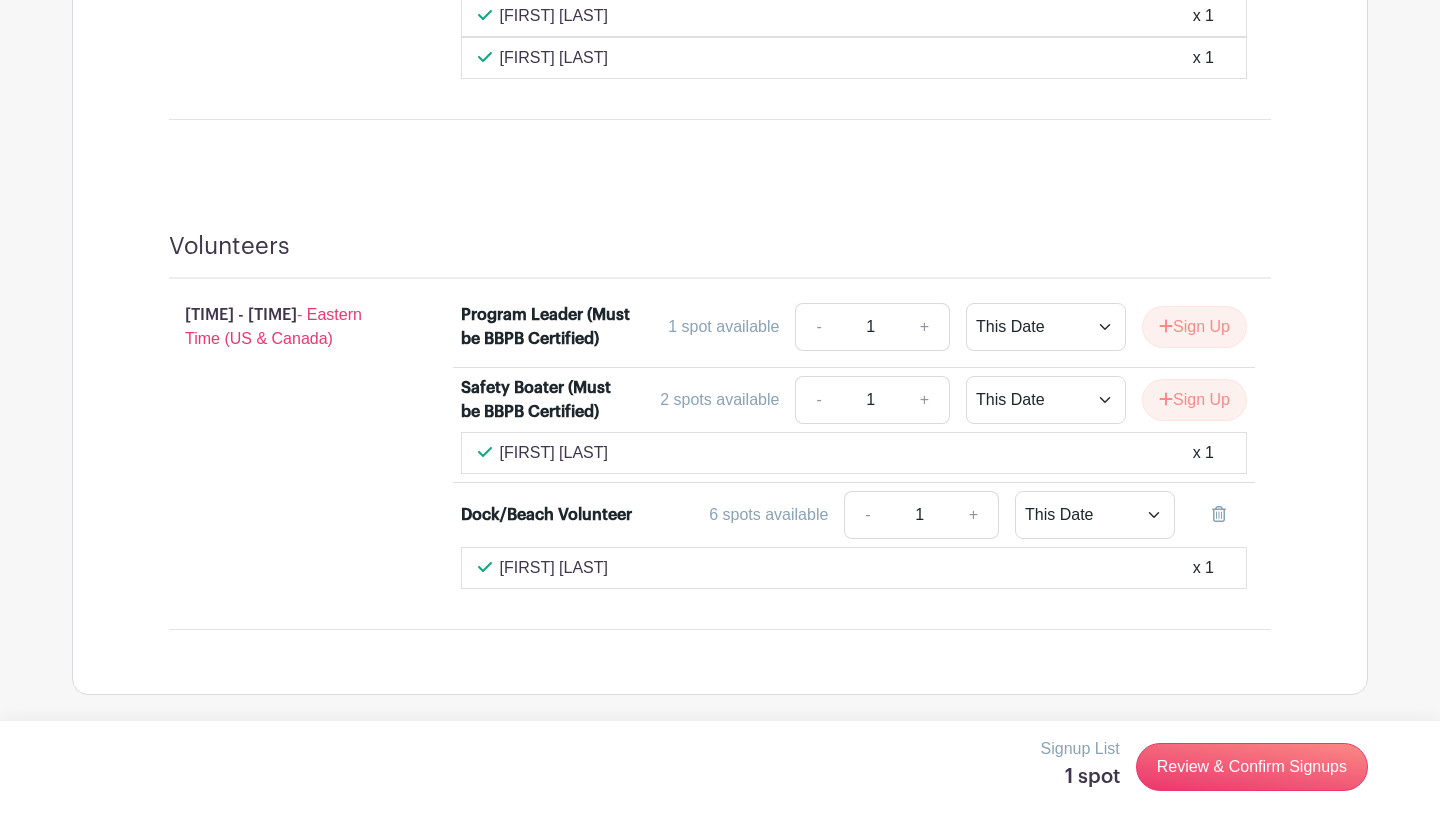 scroll, scrollTop: 1940, scrollLeft: 0, axis: vertical 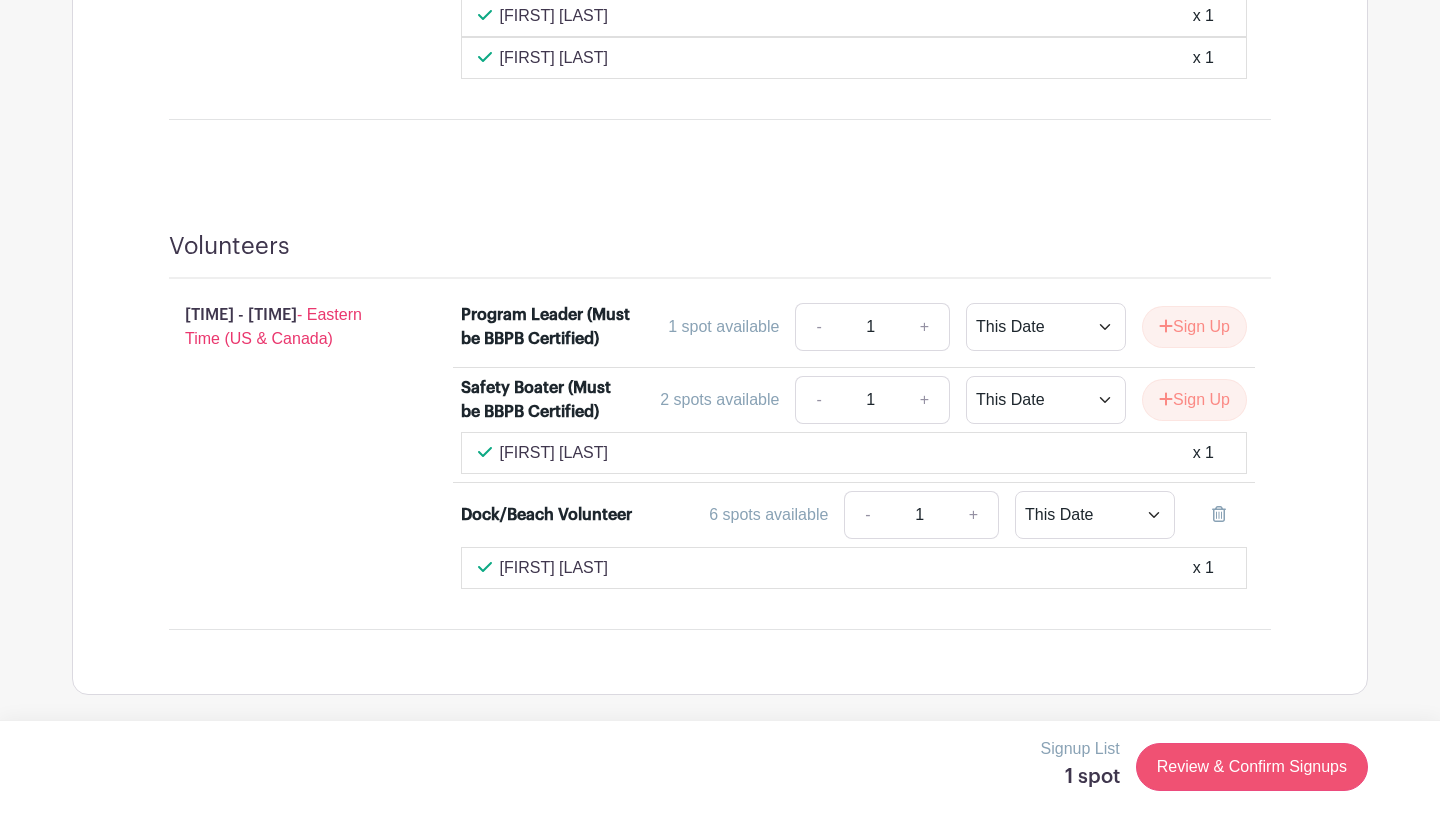 click on "Review & Confirm Signups" at bounding box center [1252, 767] 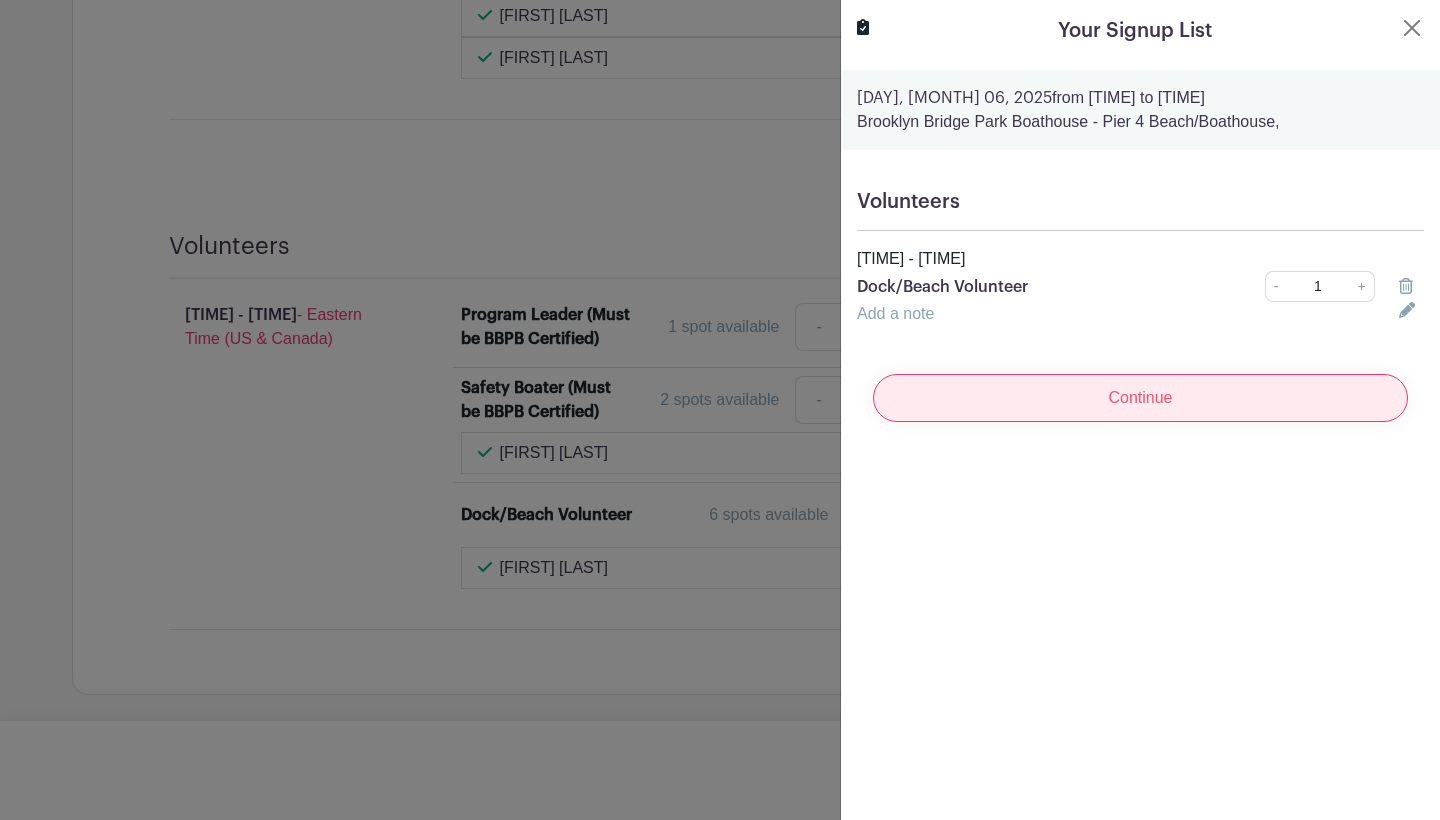 click on "Continue" at bounding box center (1140, 398) 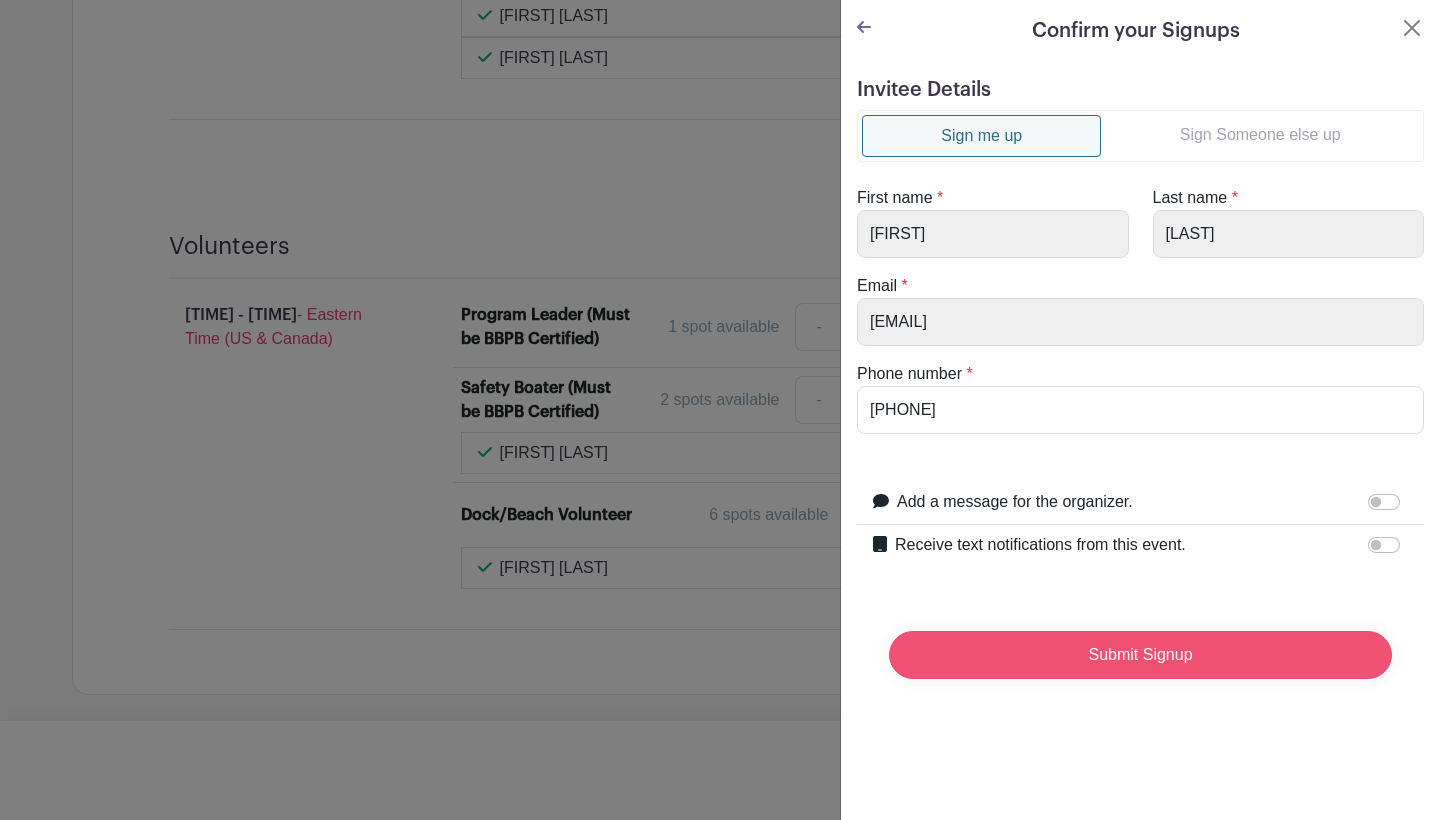 click on "Submit Signup" at bounding box center [1140, 655] 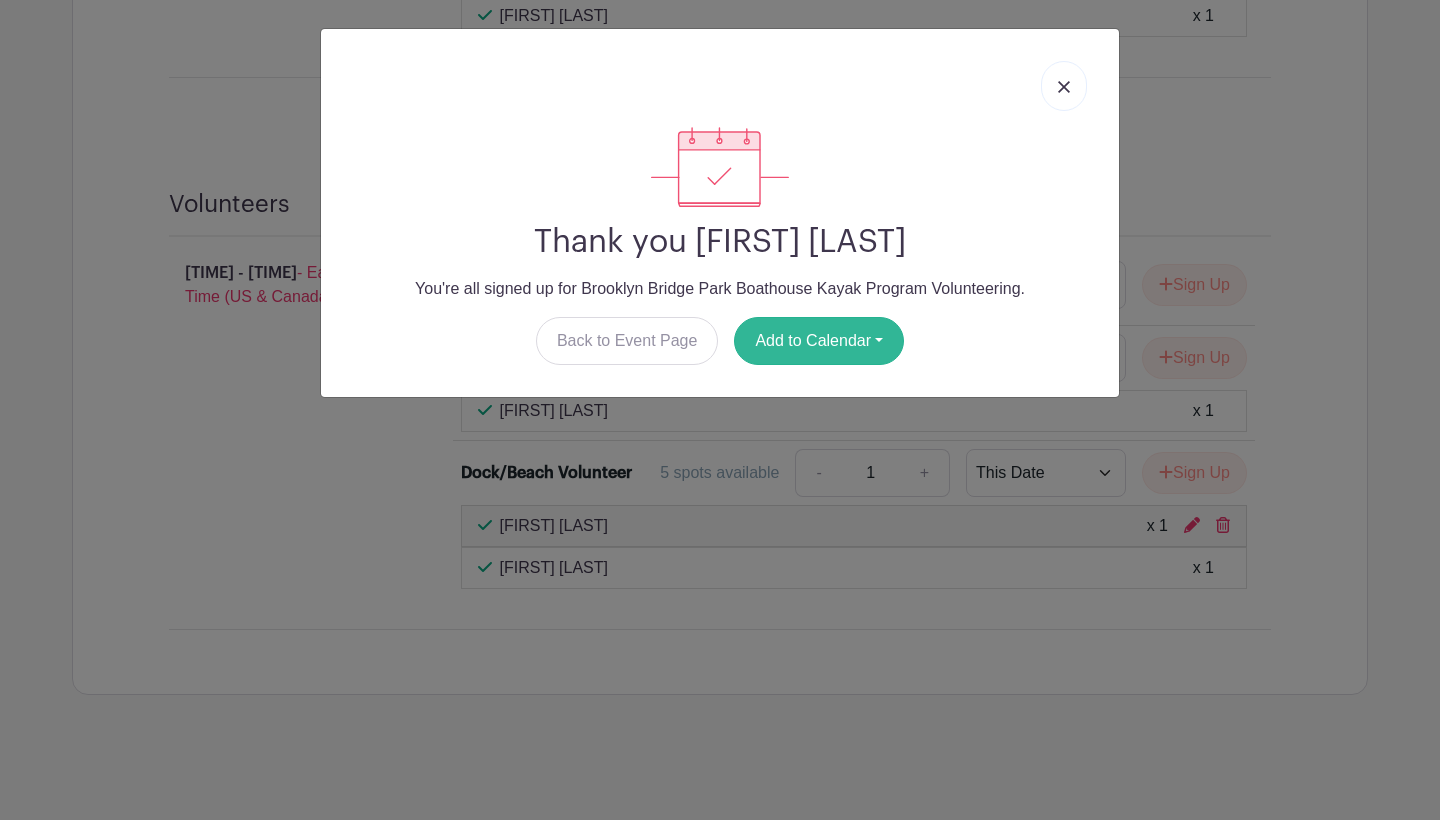 click on "Add to Calendar" at bounding box center (819, 341) 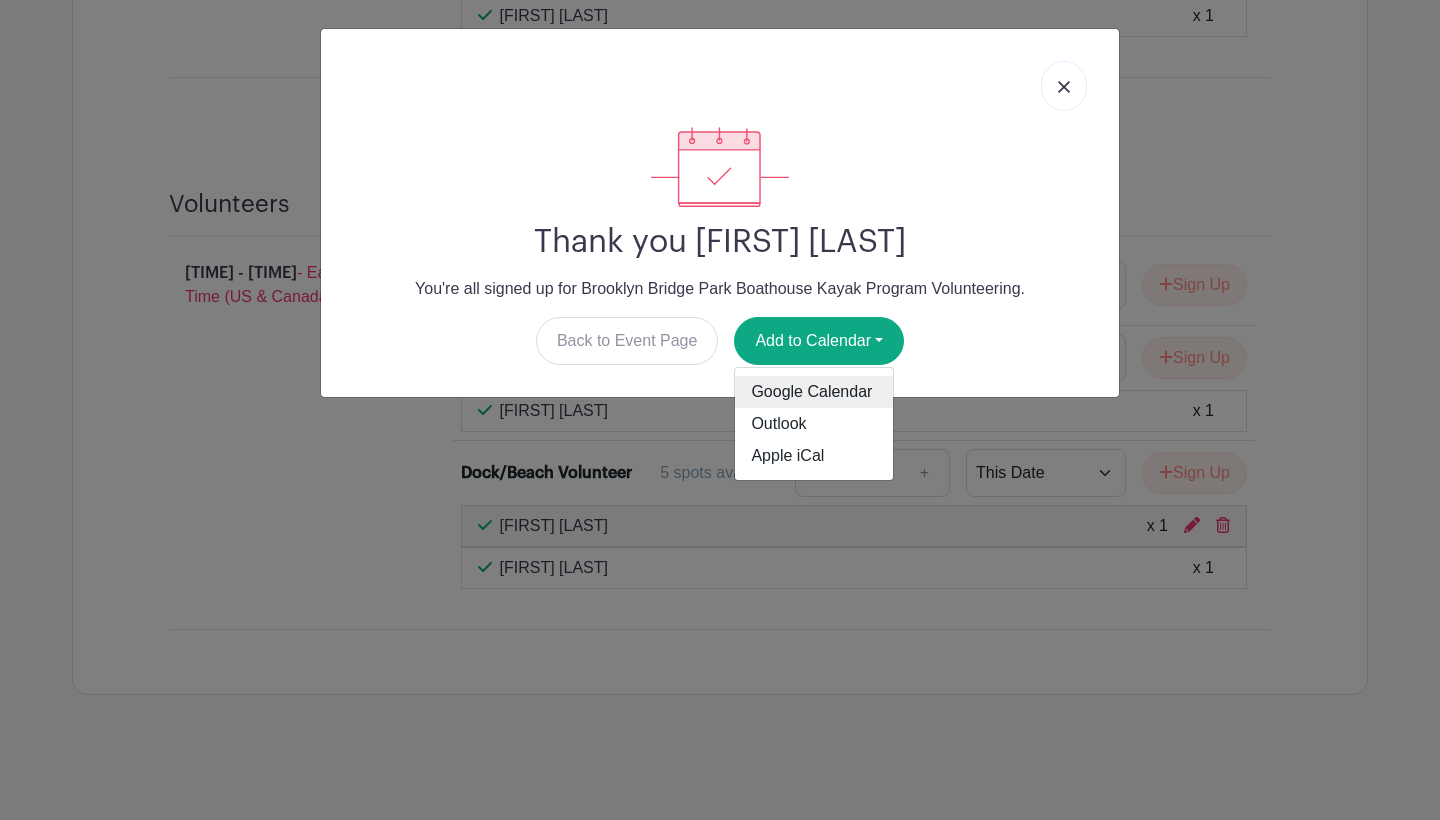 click on "Google Calendar" at bounding box center (814, 392) 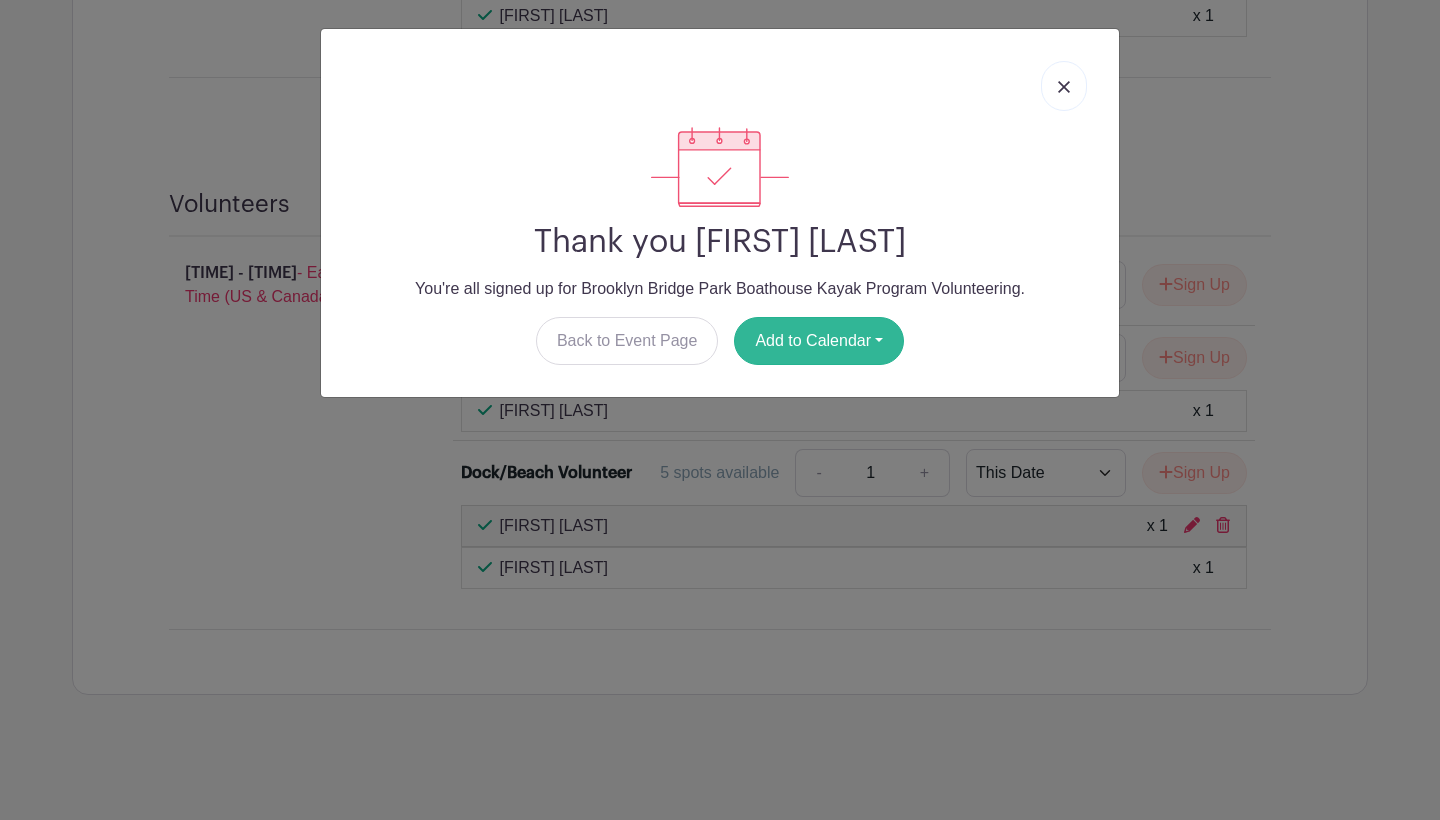click on "Add to Calendar" at bounding box center (819, 341) 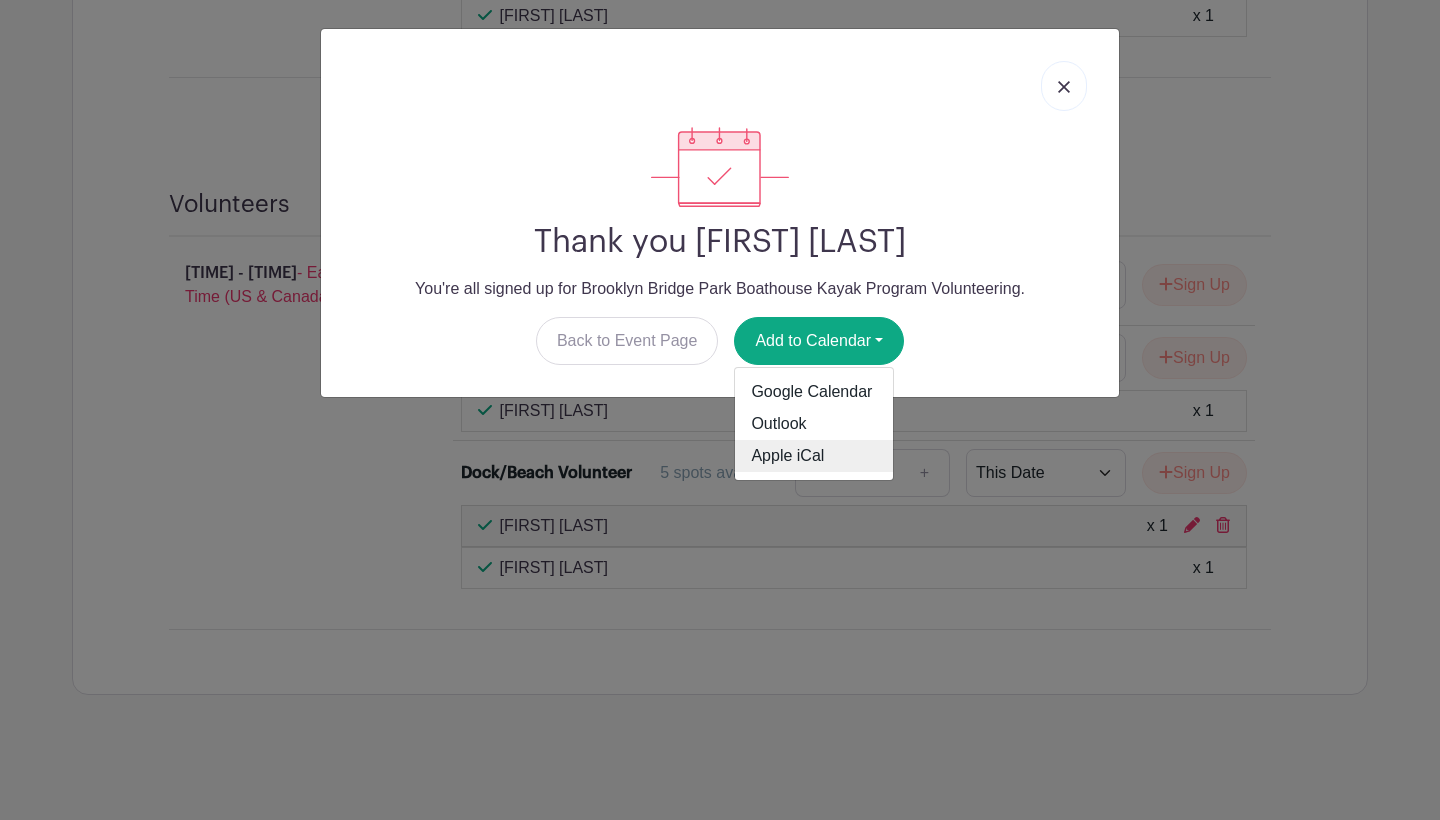 click on "Apple iCal" at bounding box center [814, 456] 